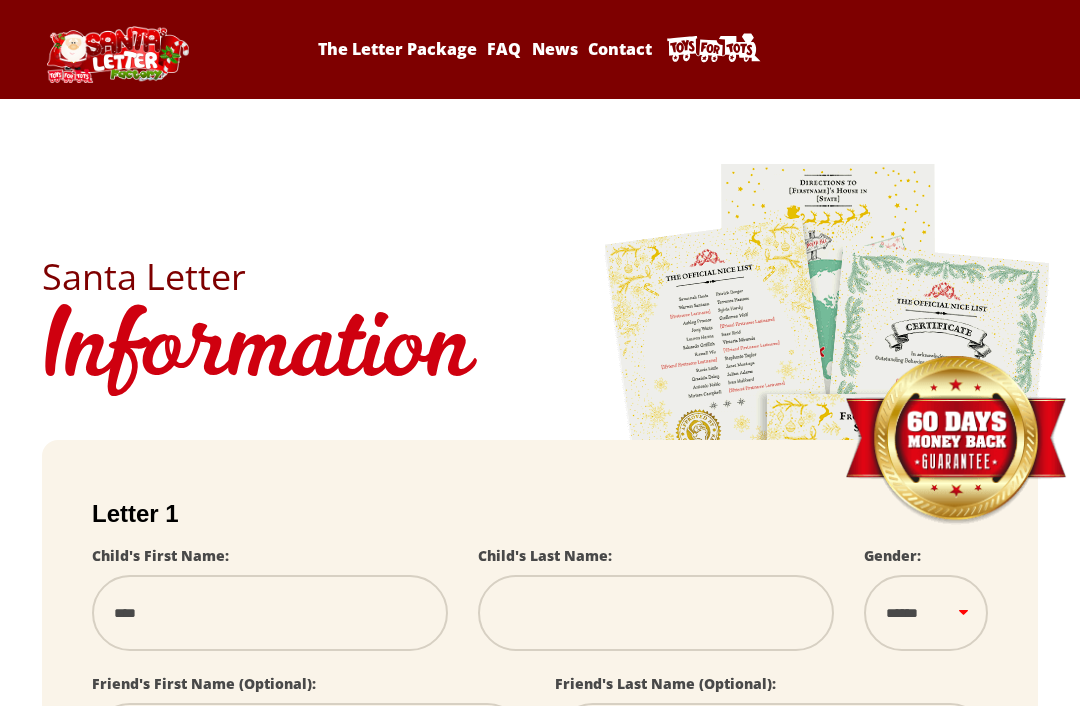 scroll, scrollTop: 463, scrollLeft: 0, axis: vertical 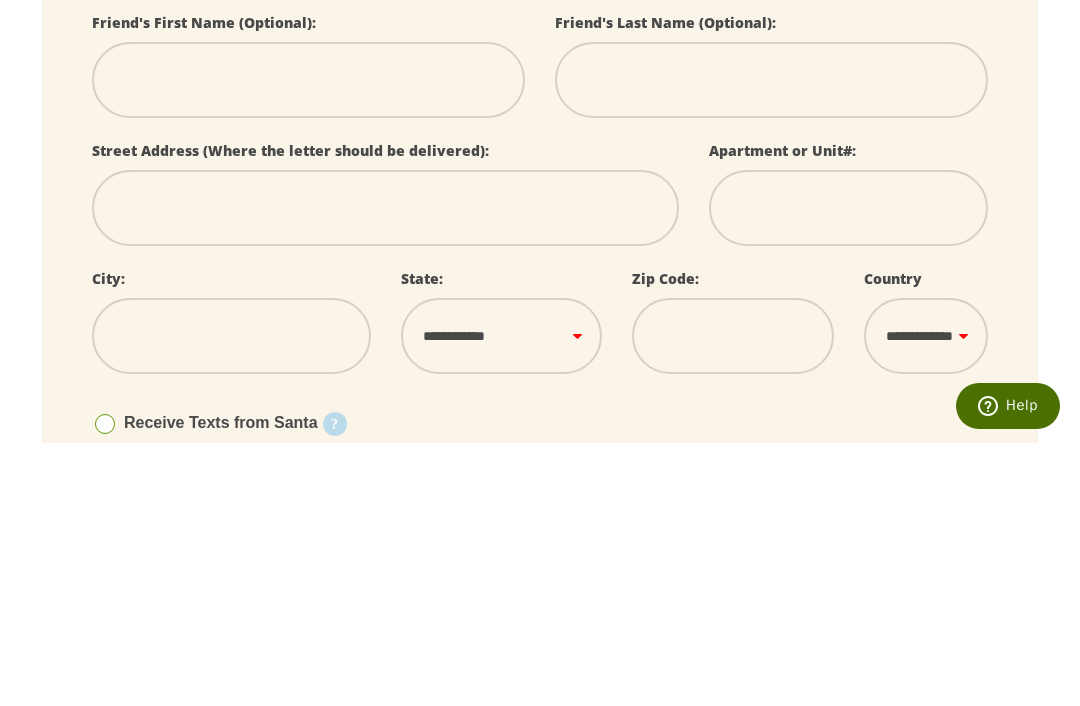 type on "*****" 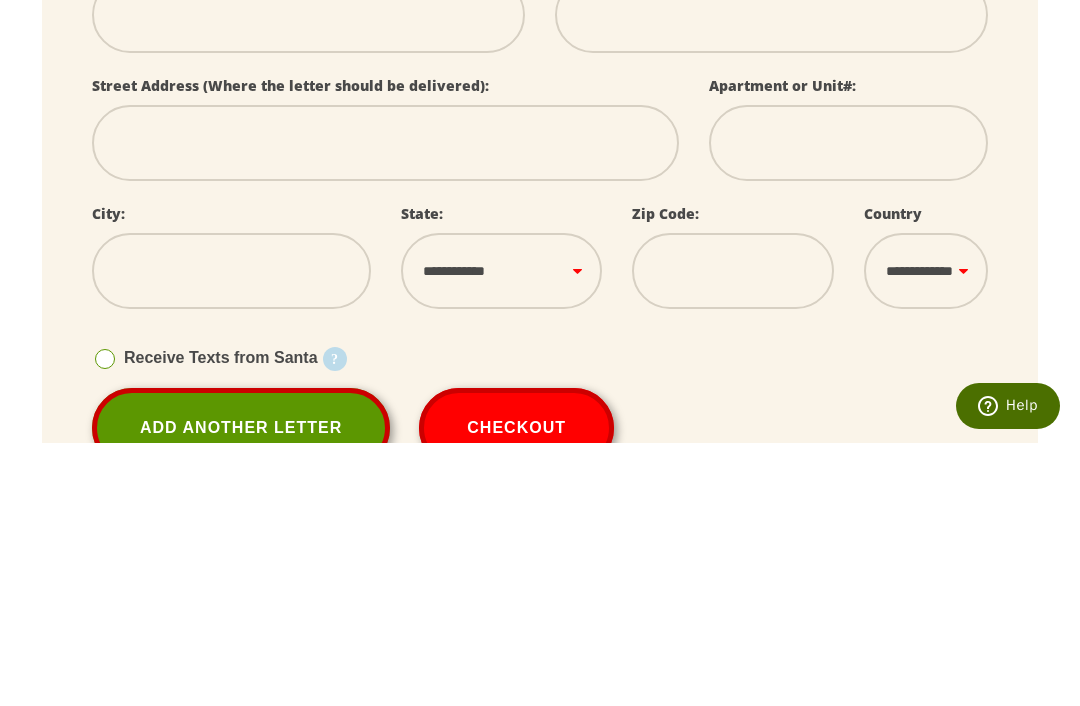type on "*****" 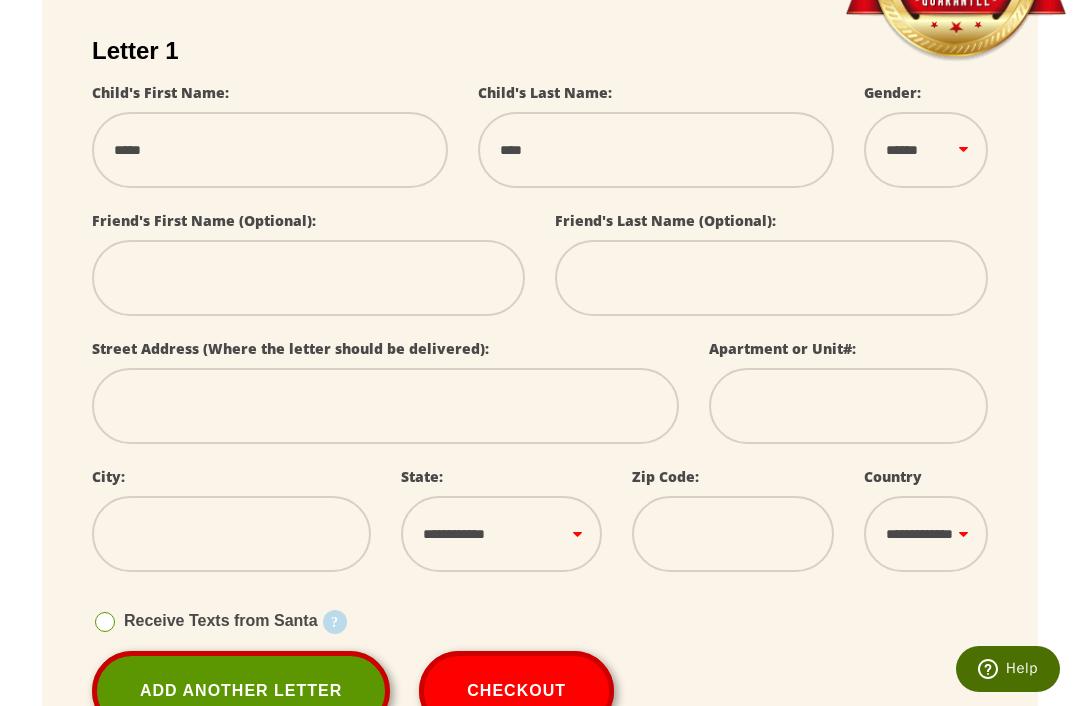 select on "*" 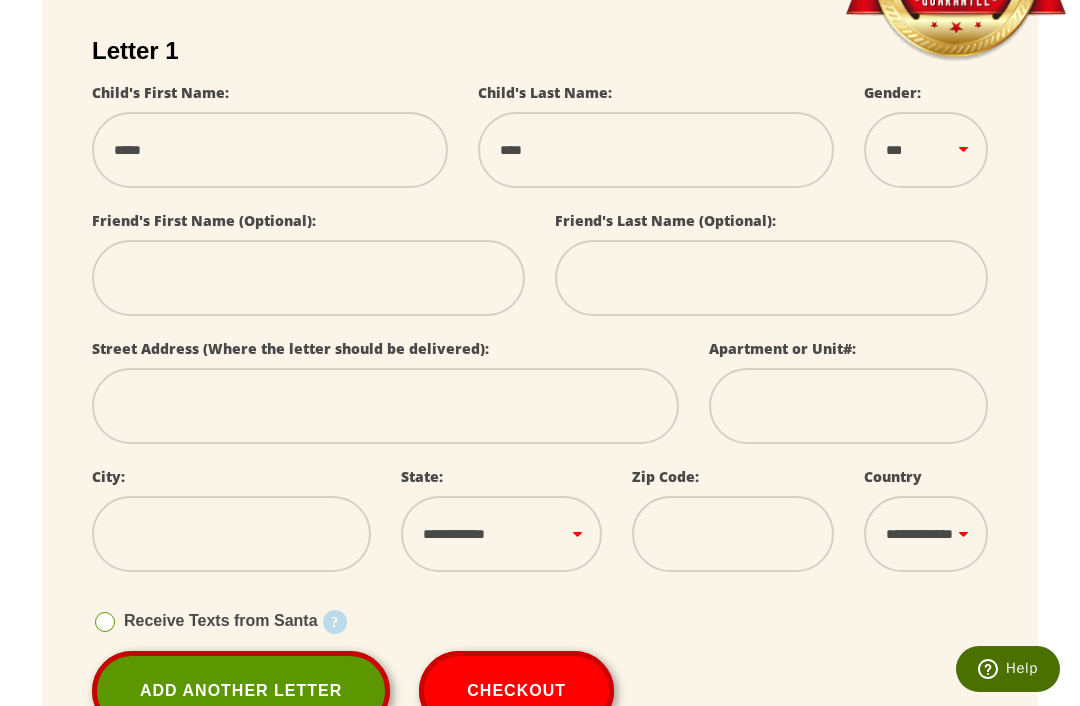 click at bounding box center (308, 278) 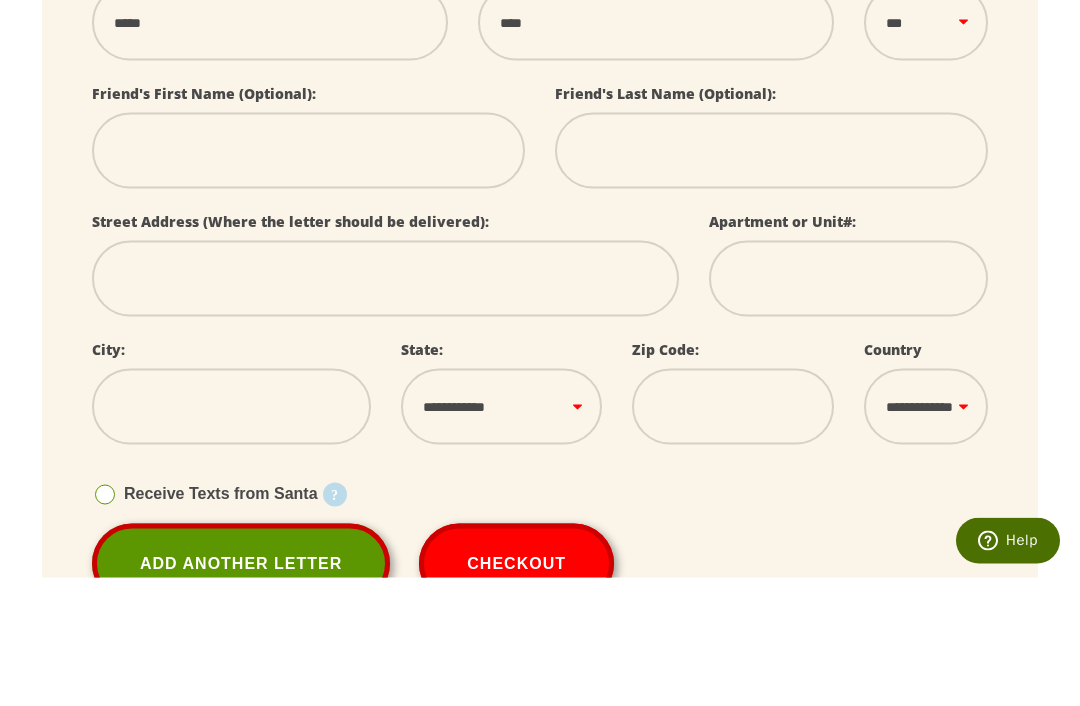 type on "*" 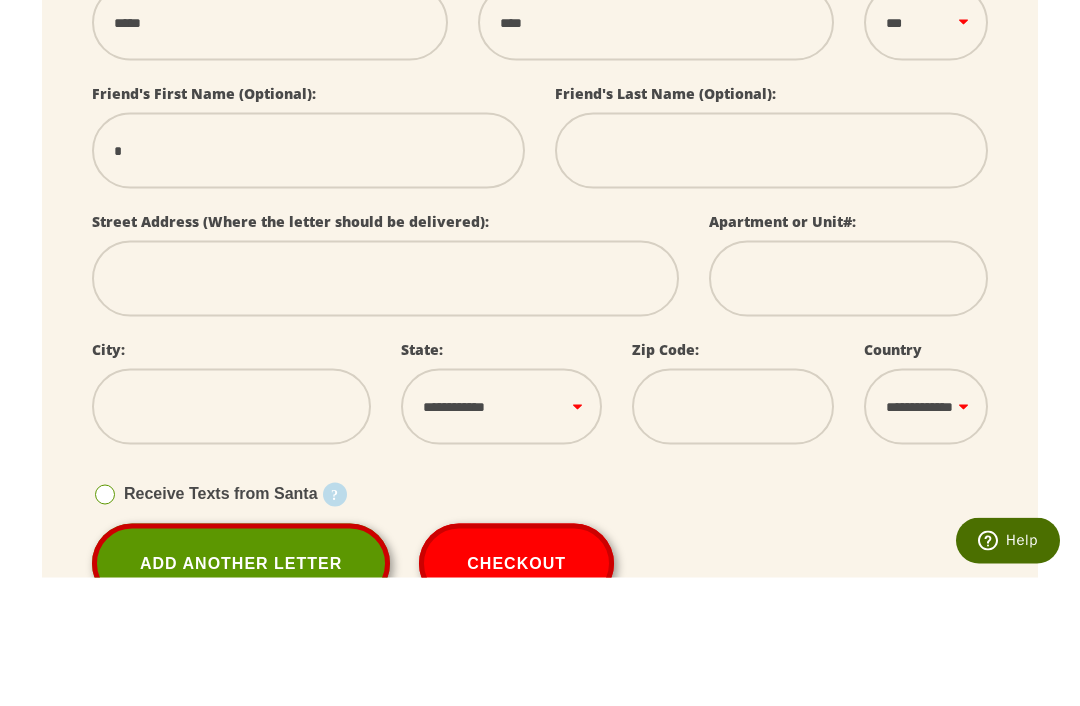 select 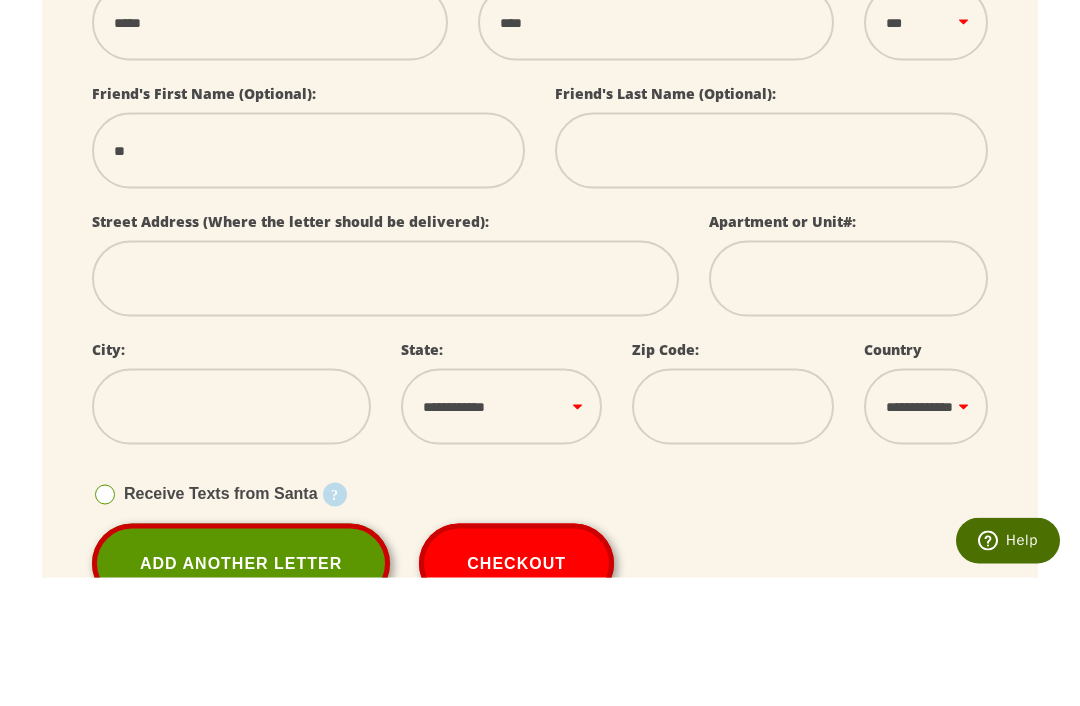 select 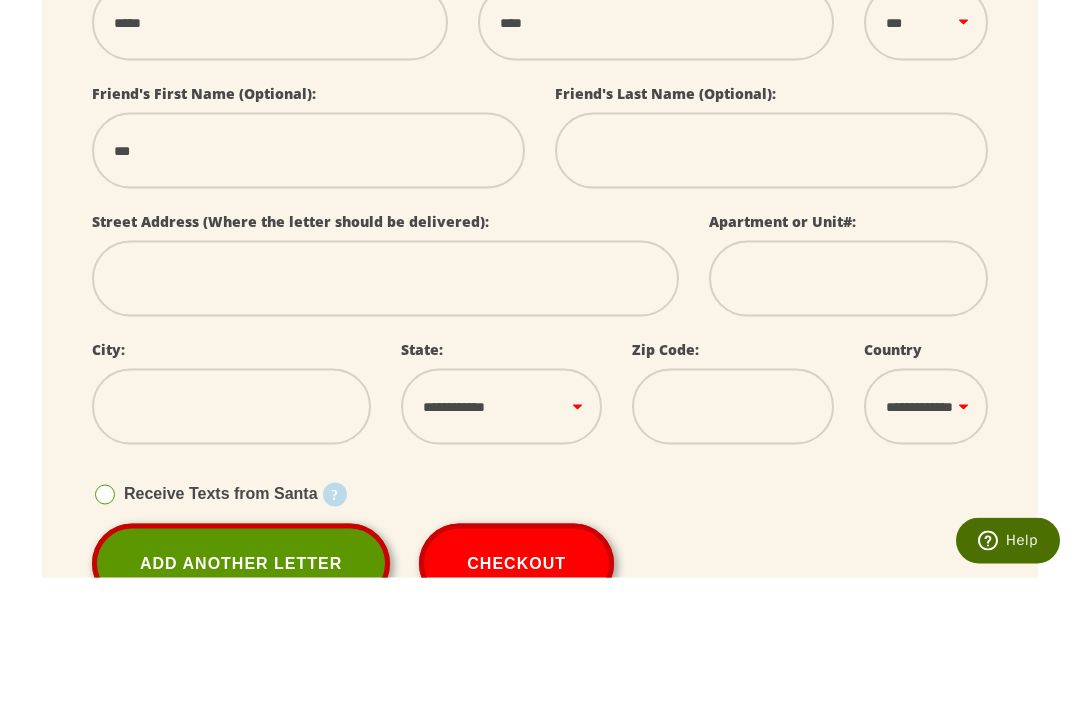 select 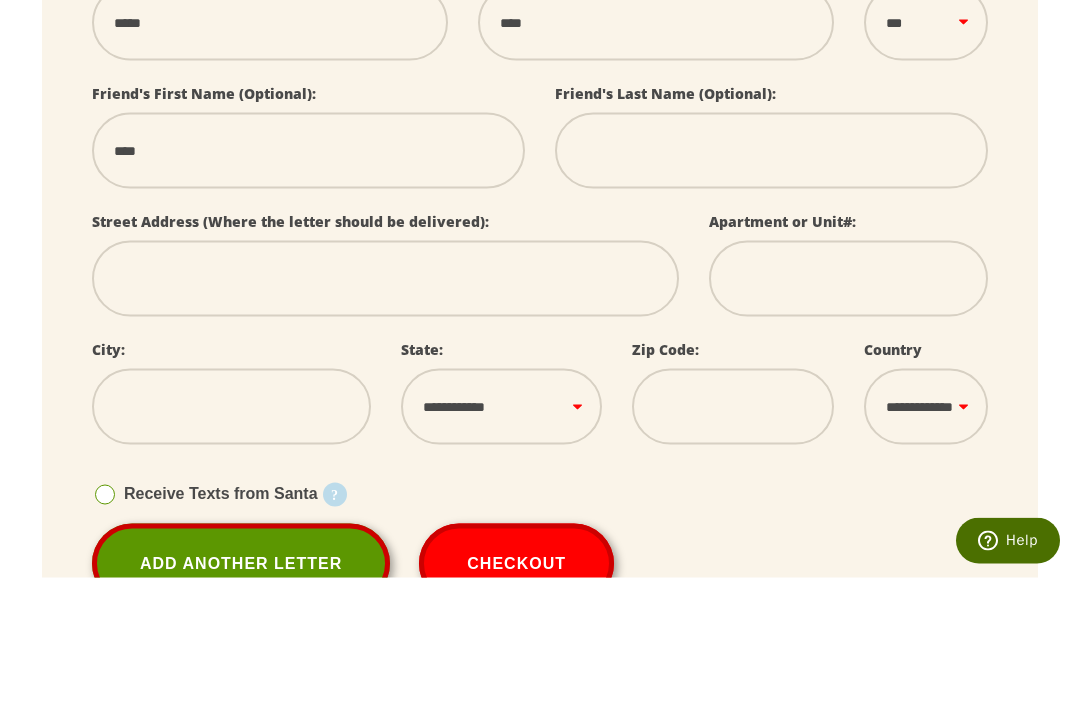 select 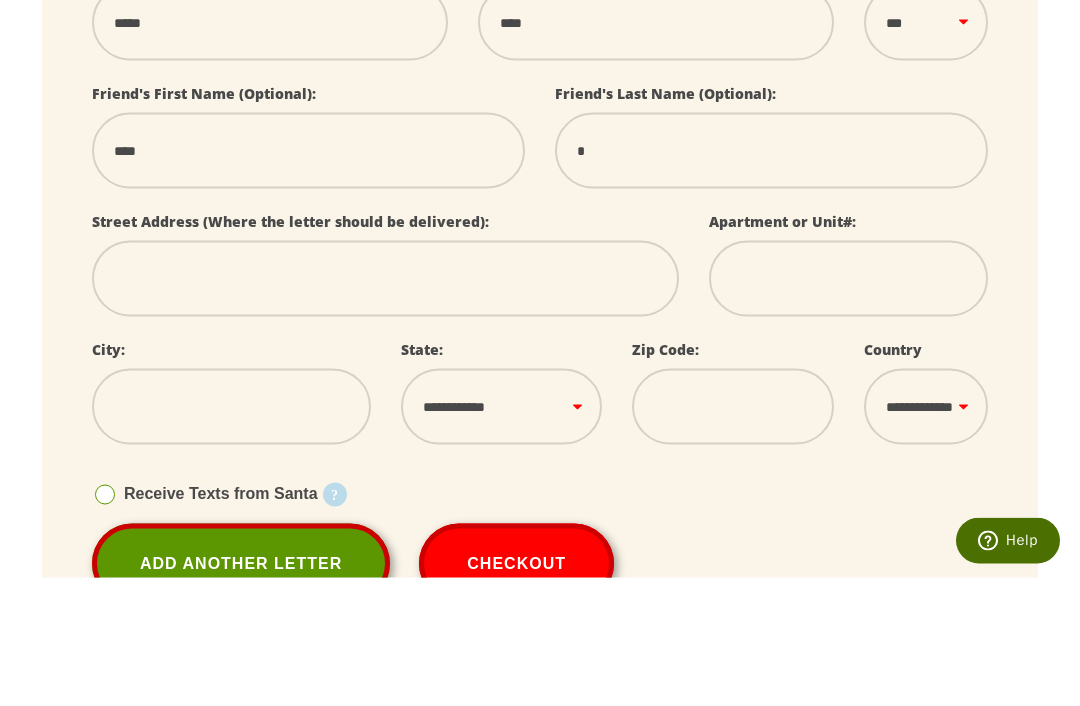 type on "**" 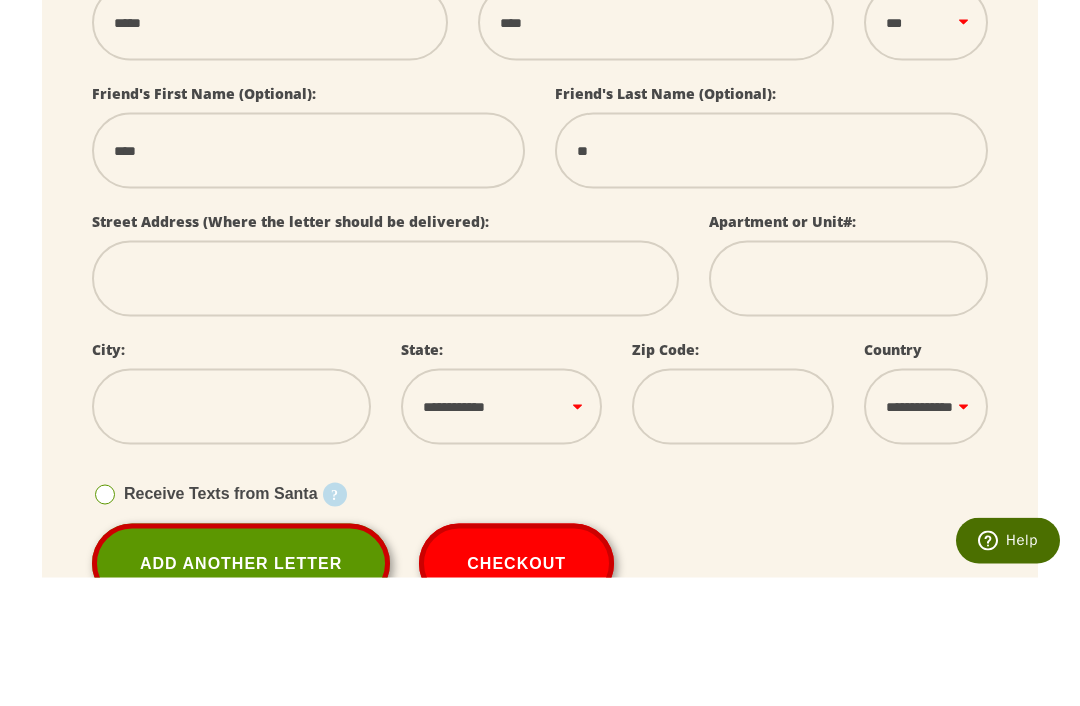 select 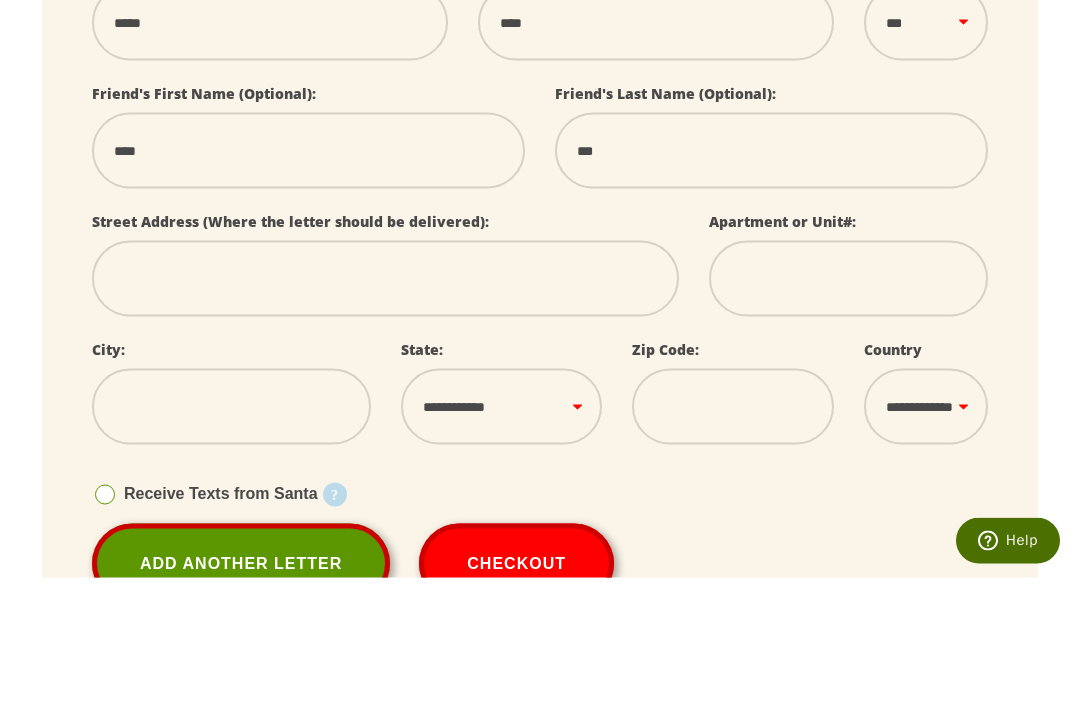select 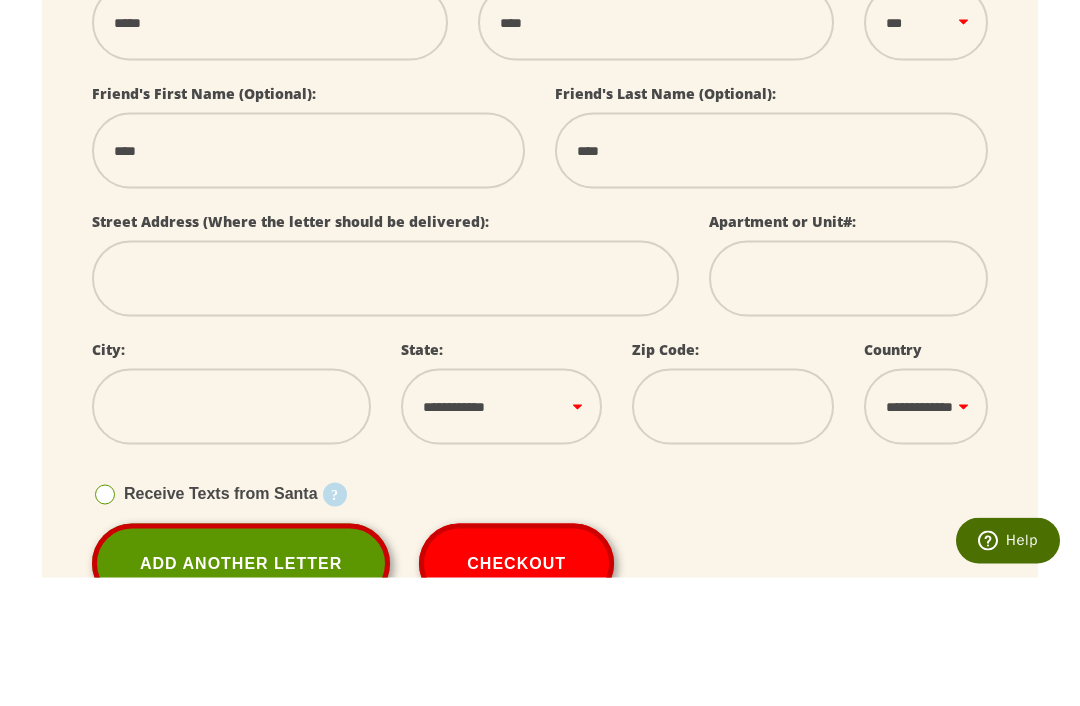 select 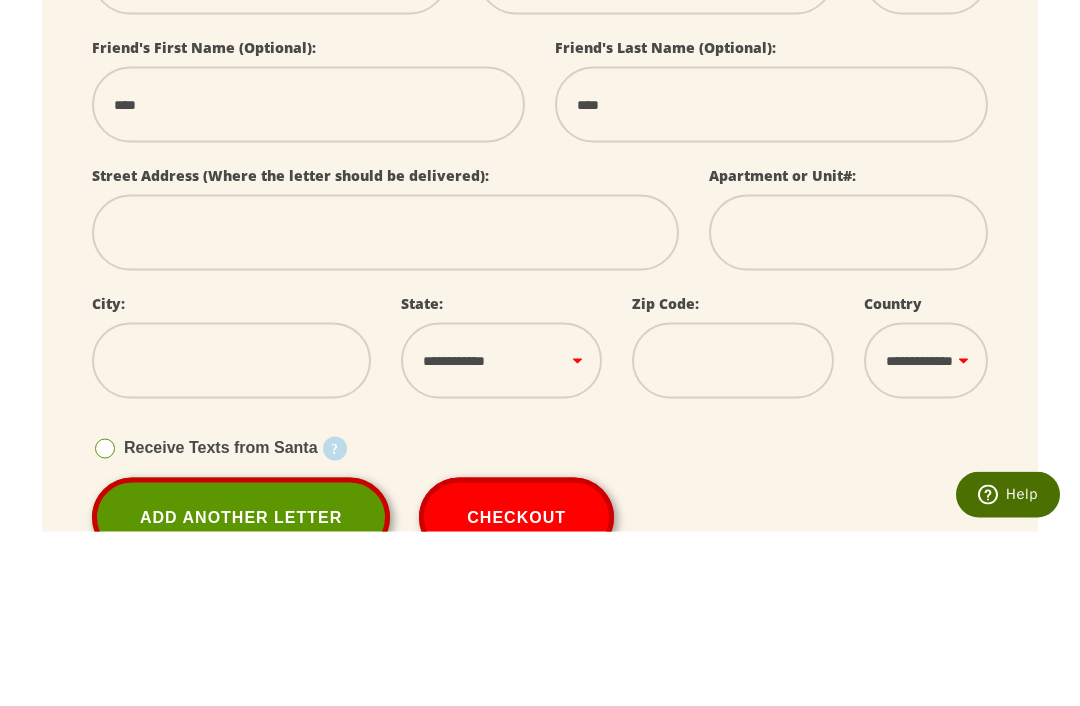 type on "****" 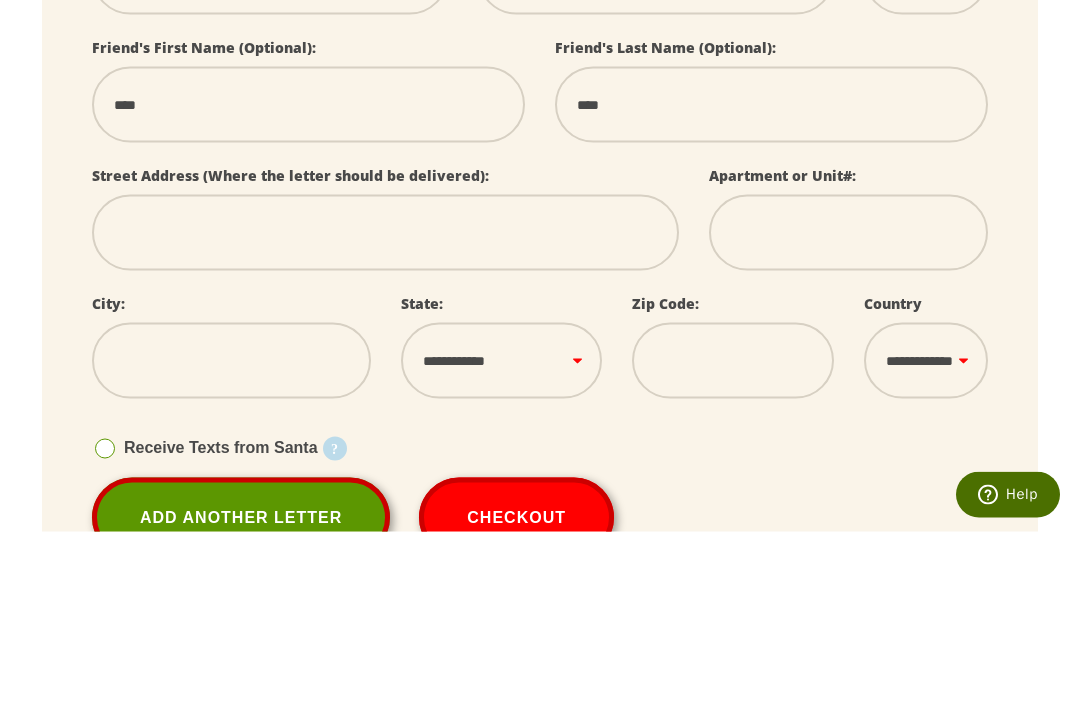 type on "*" 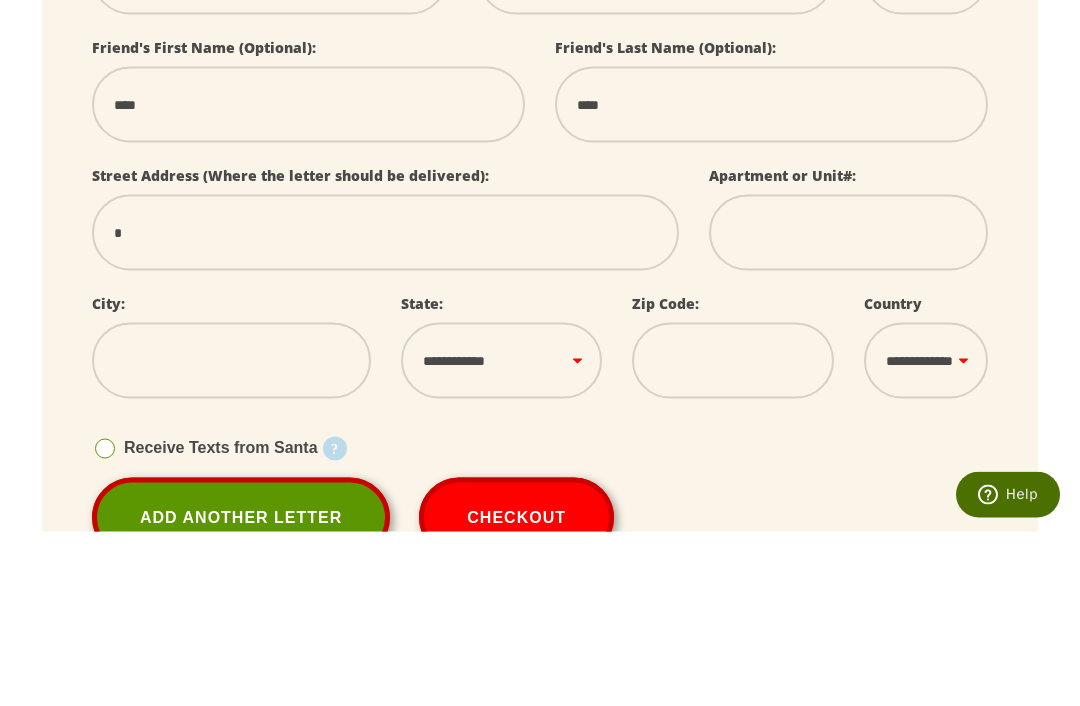 select 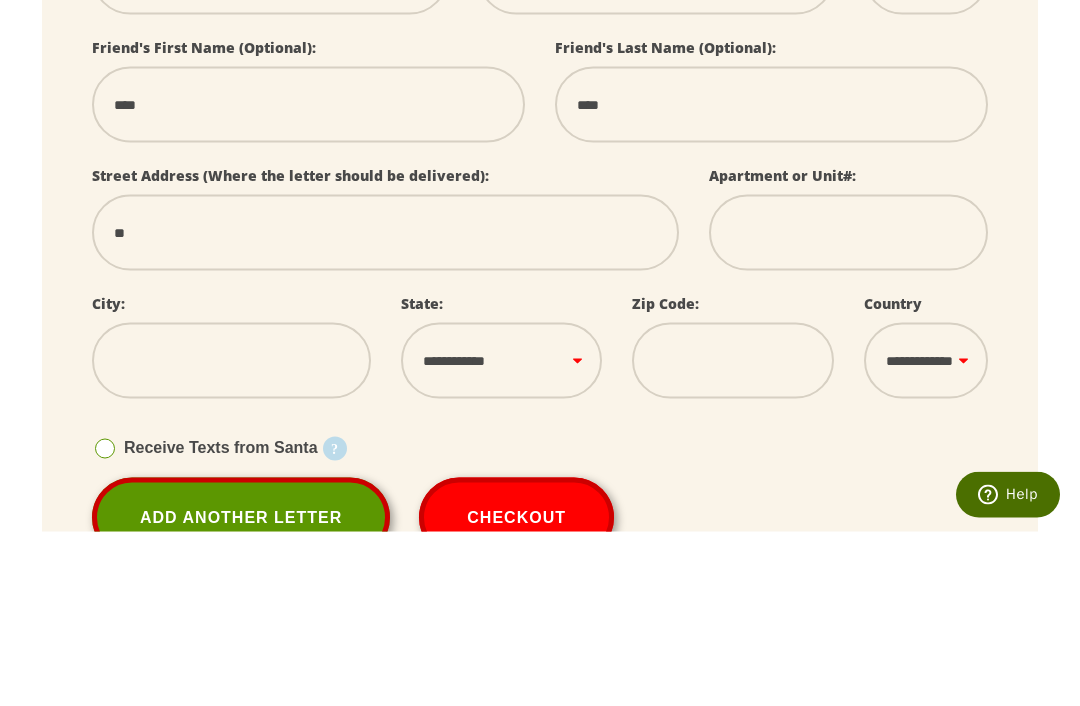 type on "***" 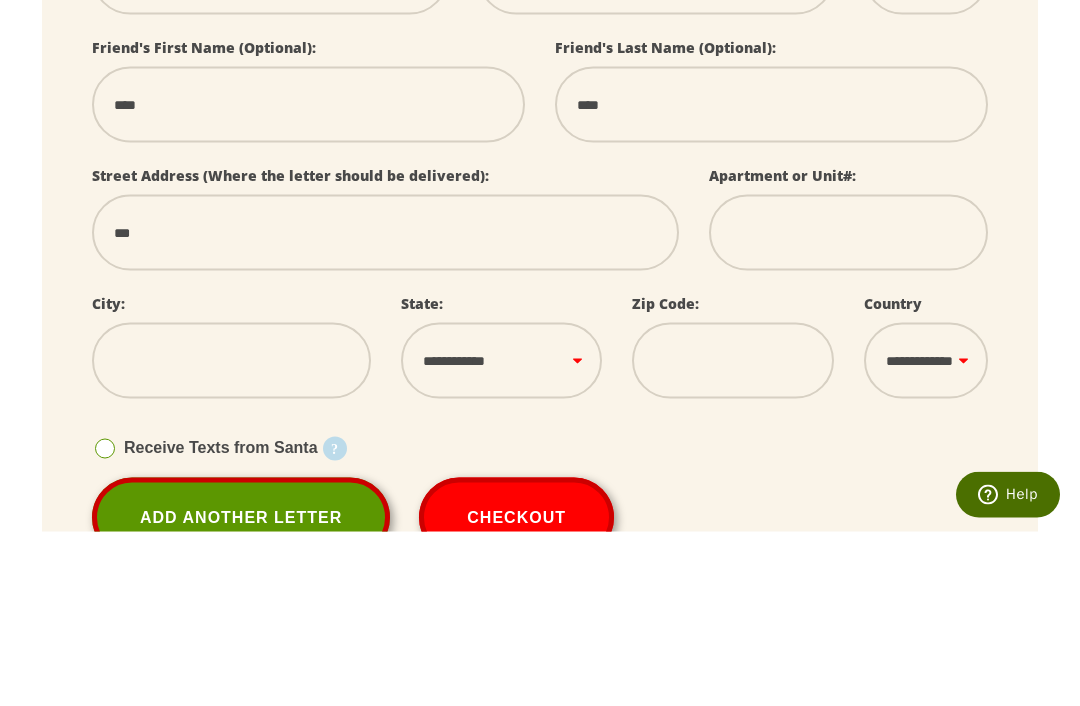 select 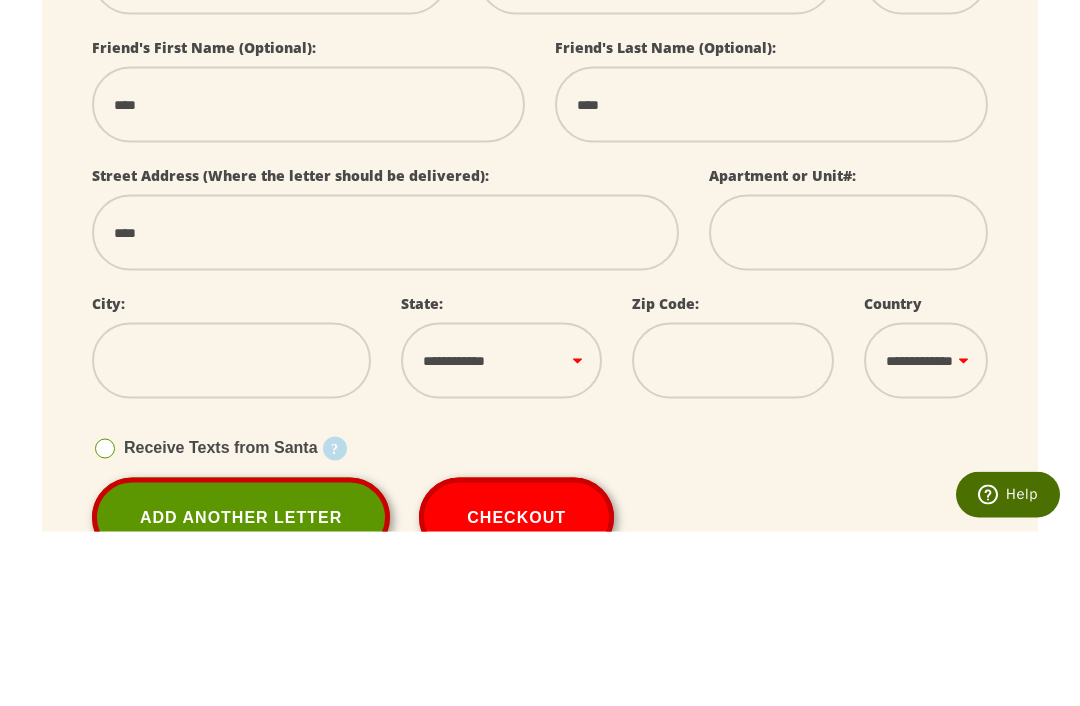type on "*****" 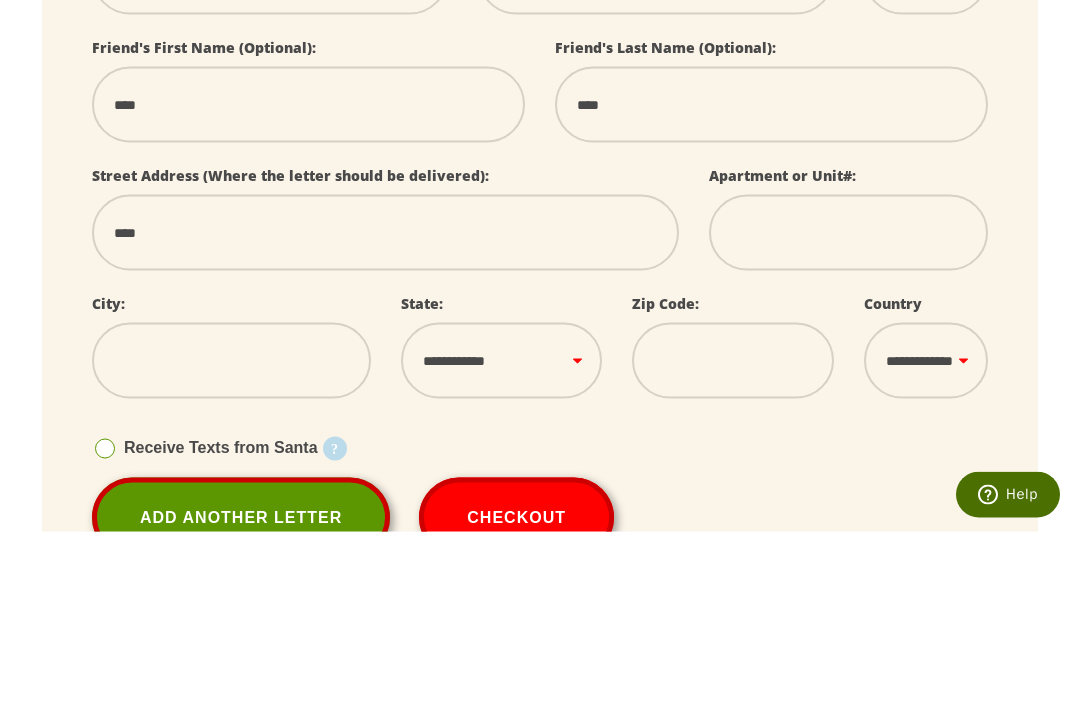 select 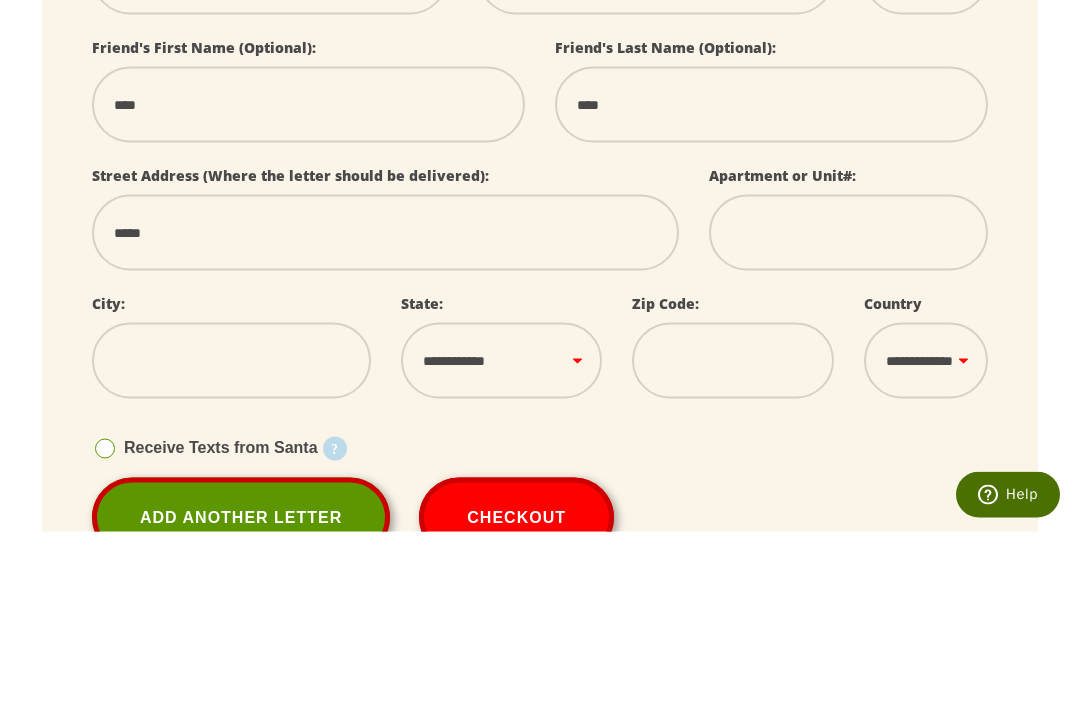 type on "******" 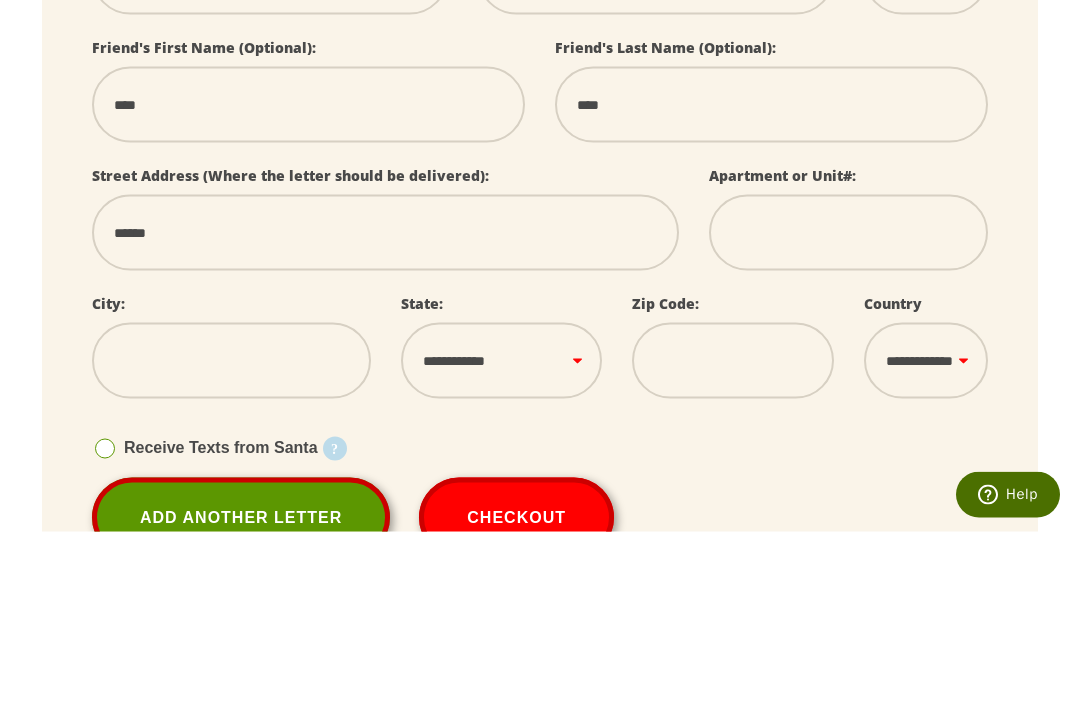 select 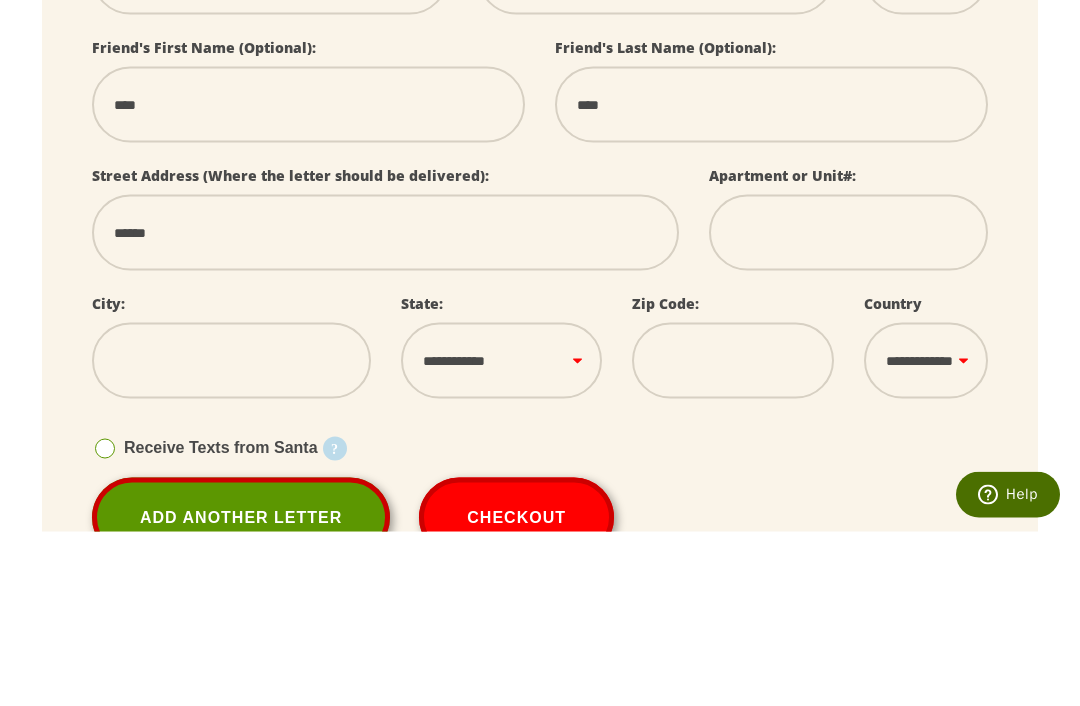 type on "*******" 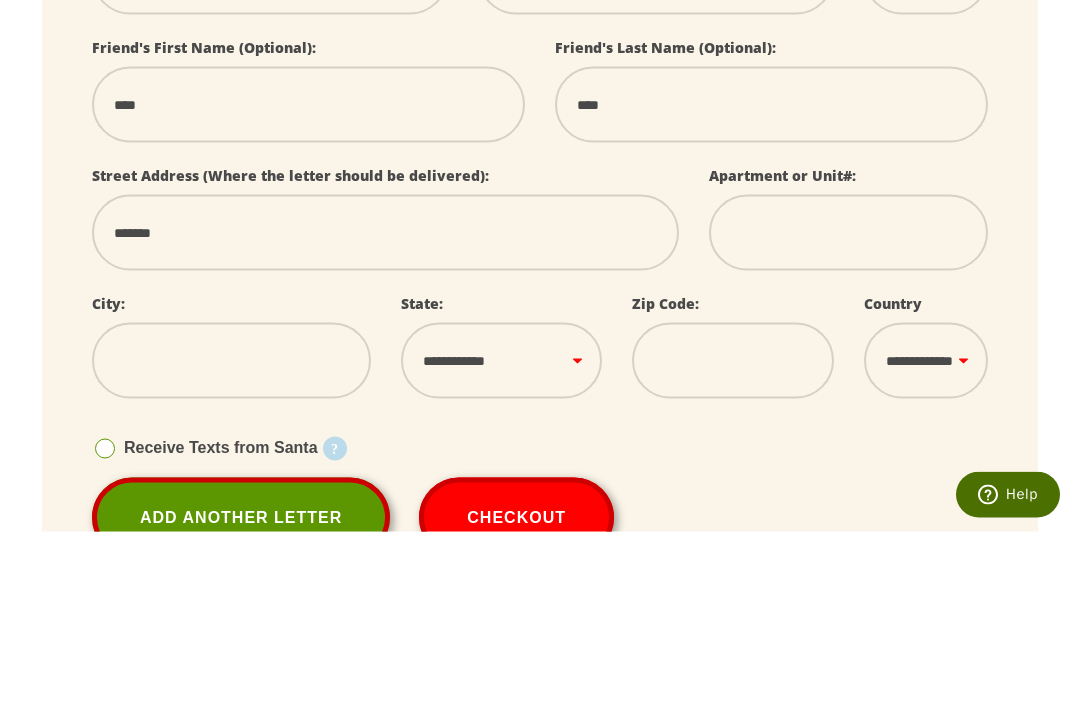 select 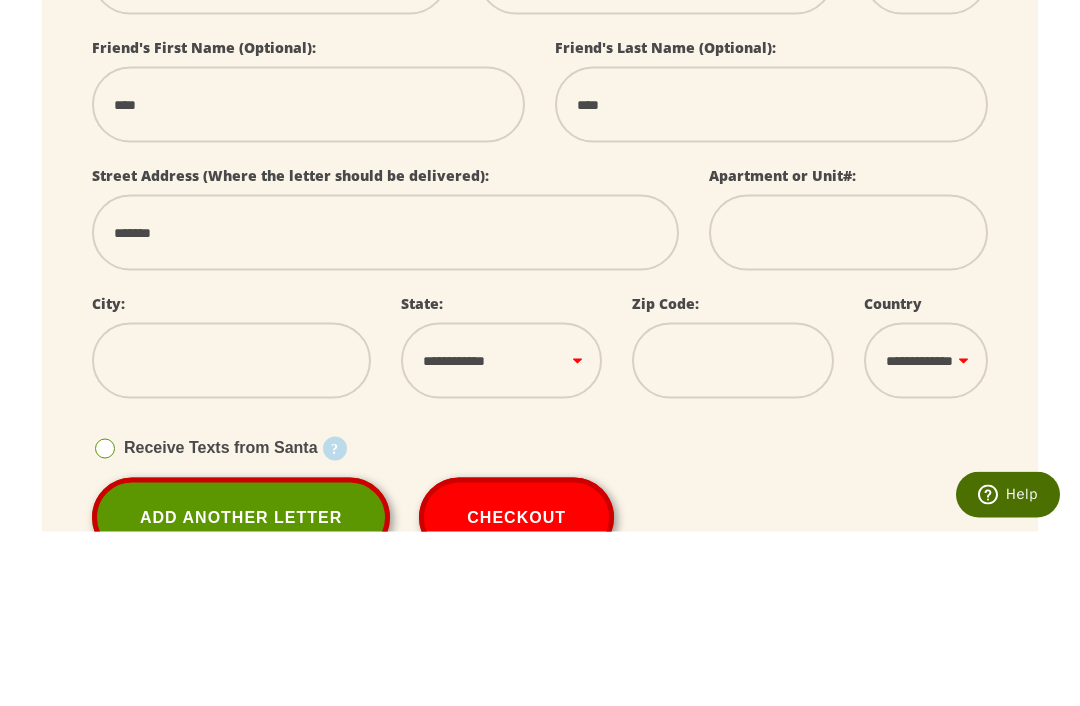 type on "********" 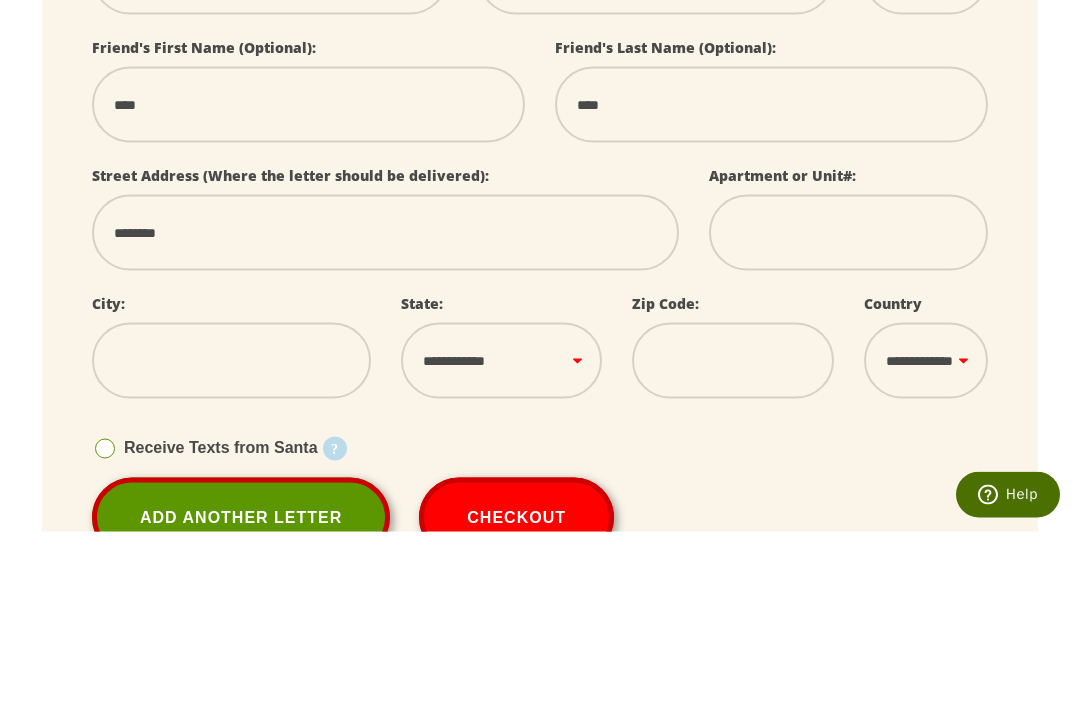 select 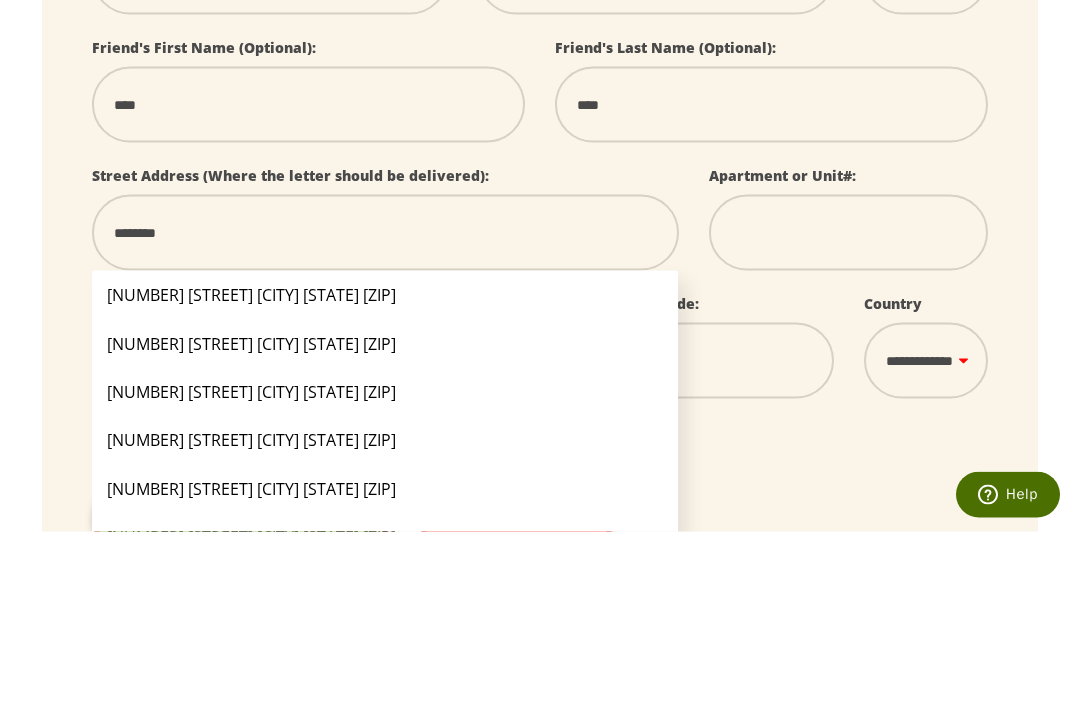 type on "*********" 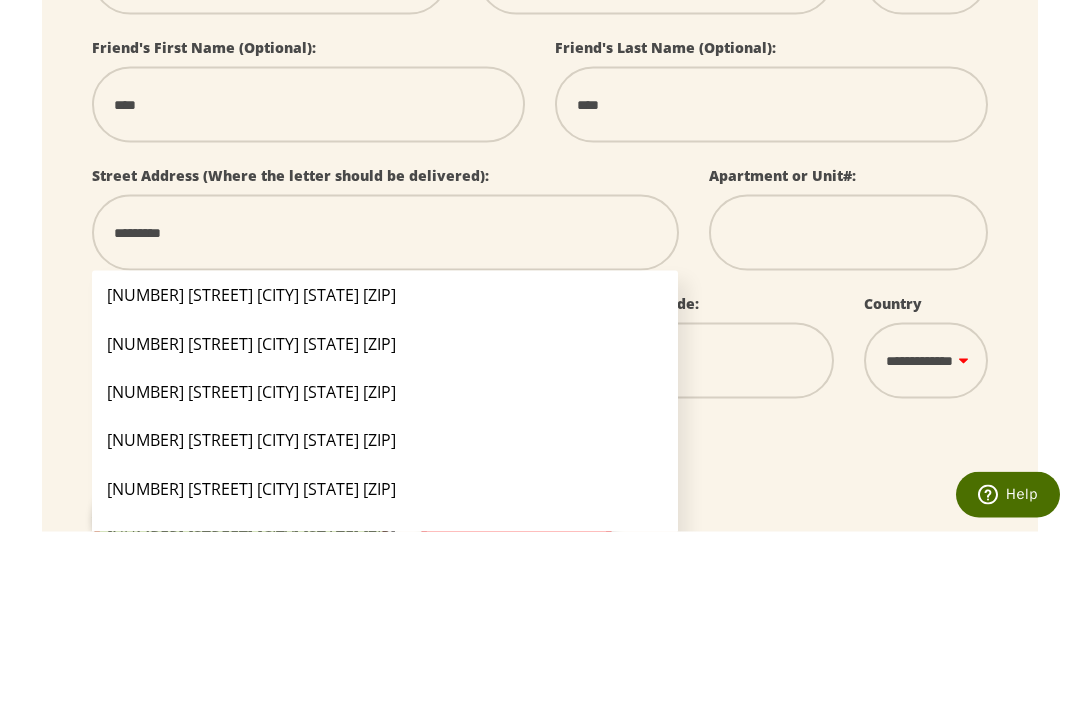 select 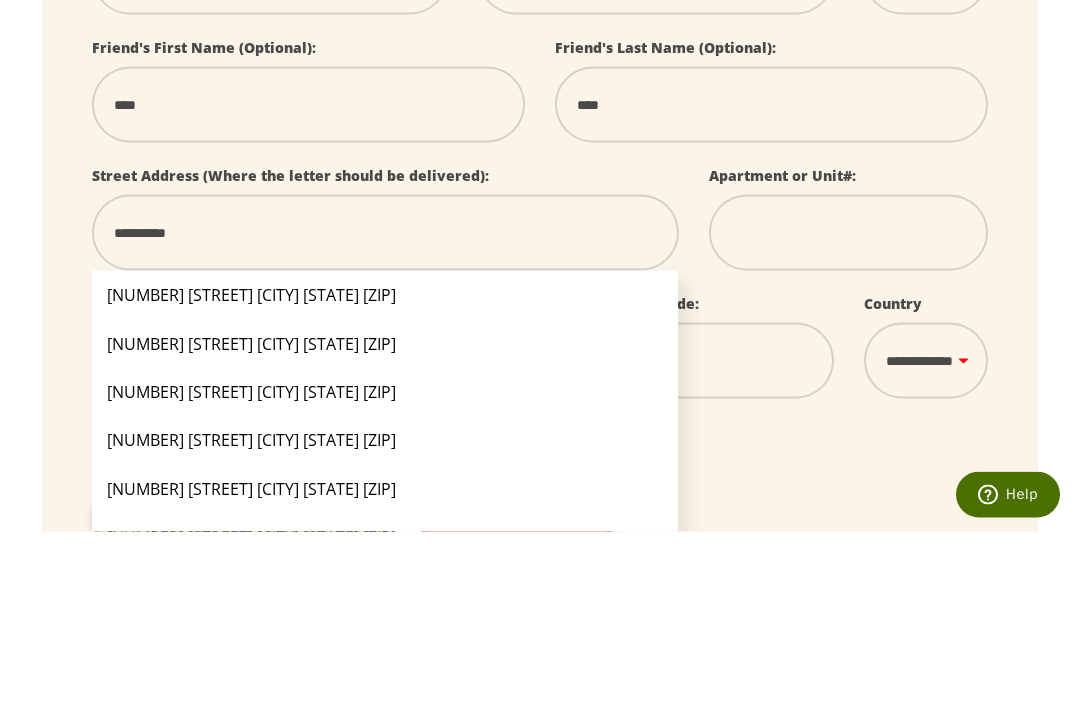 select 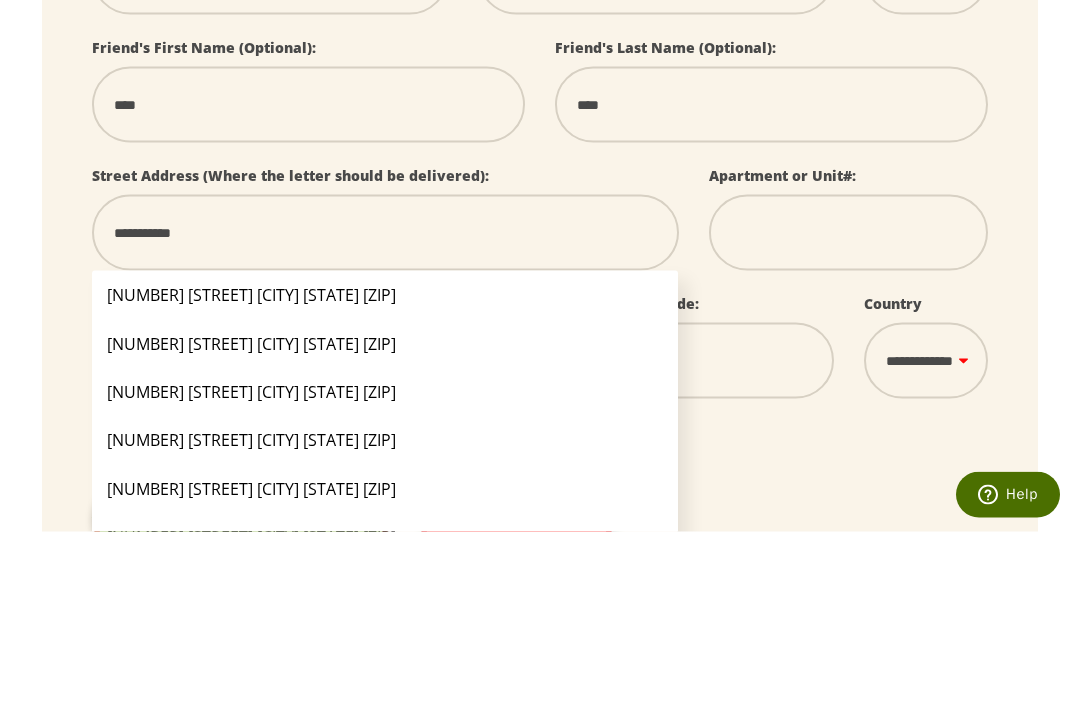 select 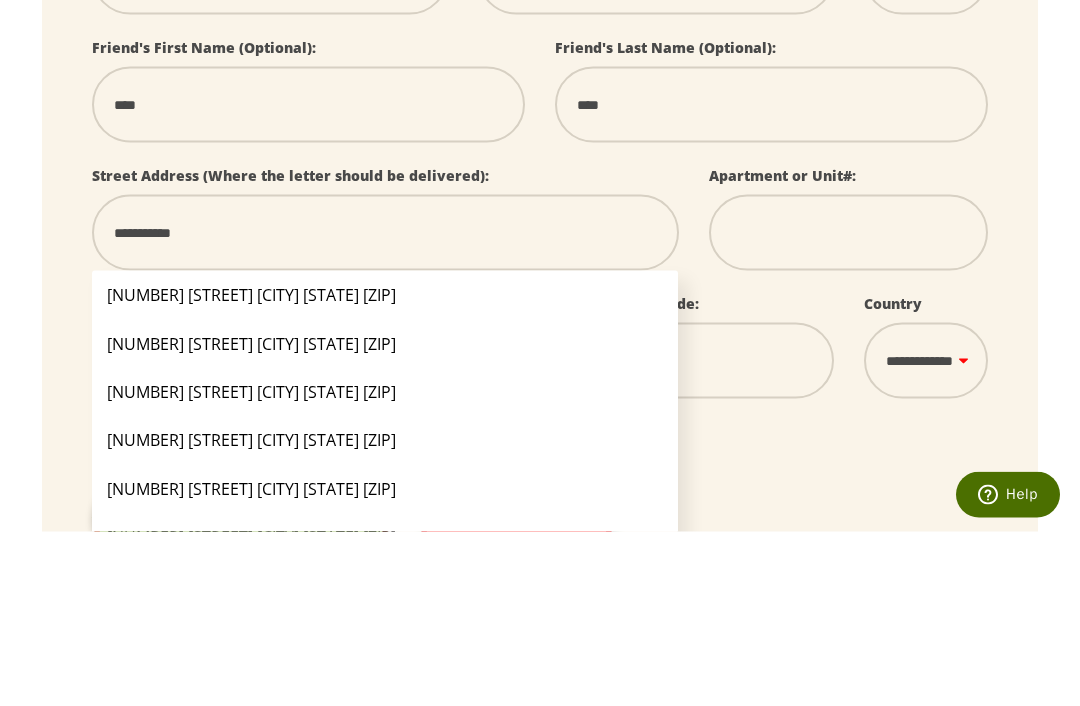 click on "520 Marcel Ave Saraland
AL 36571" at bounding box center [385, 469] 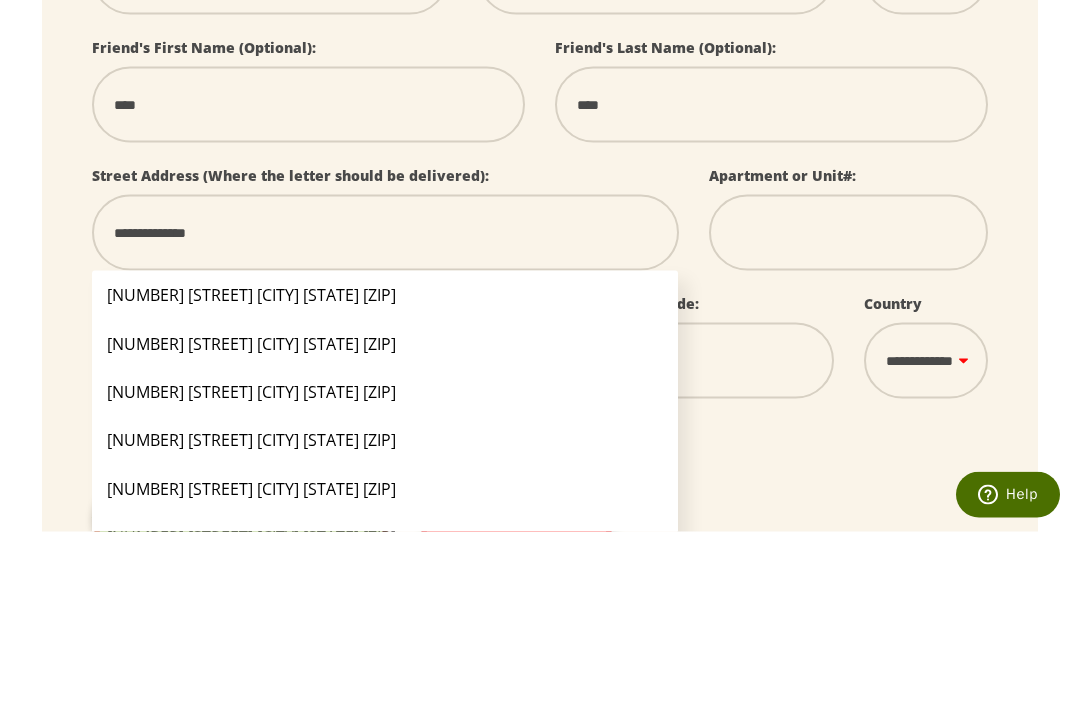 select on "**" 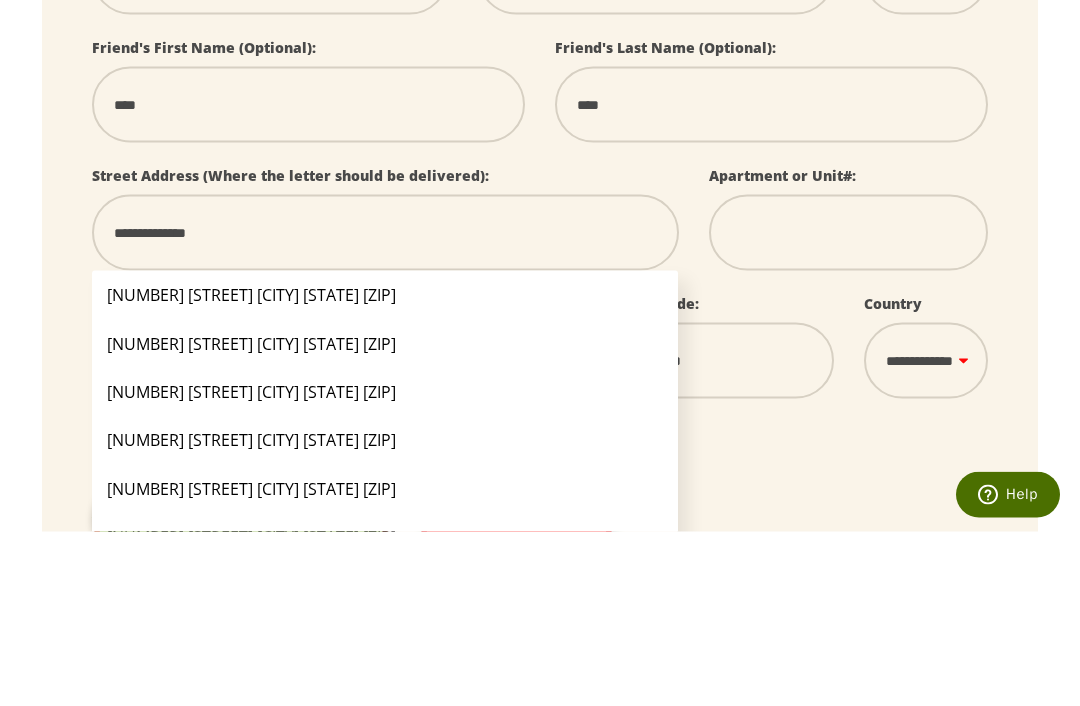 scroll, scrollTop: 637, scrollLeft: 0, axis: vertical 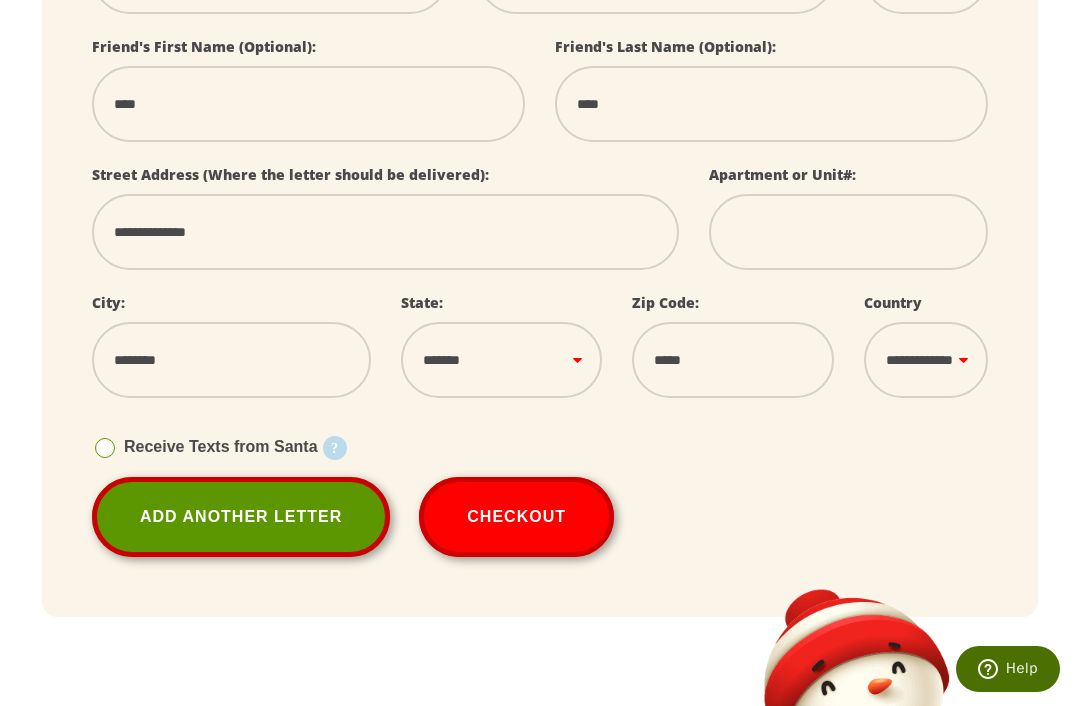 click on "Add Another Letter" at bounding box center [241, 517] 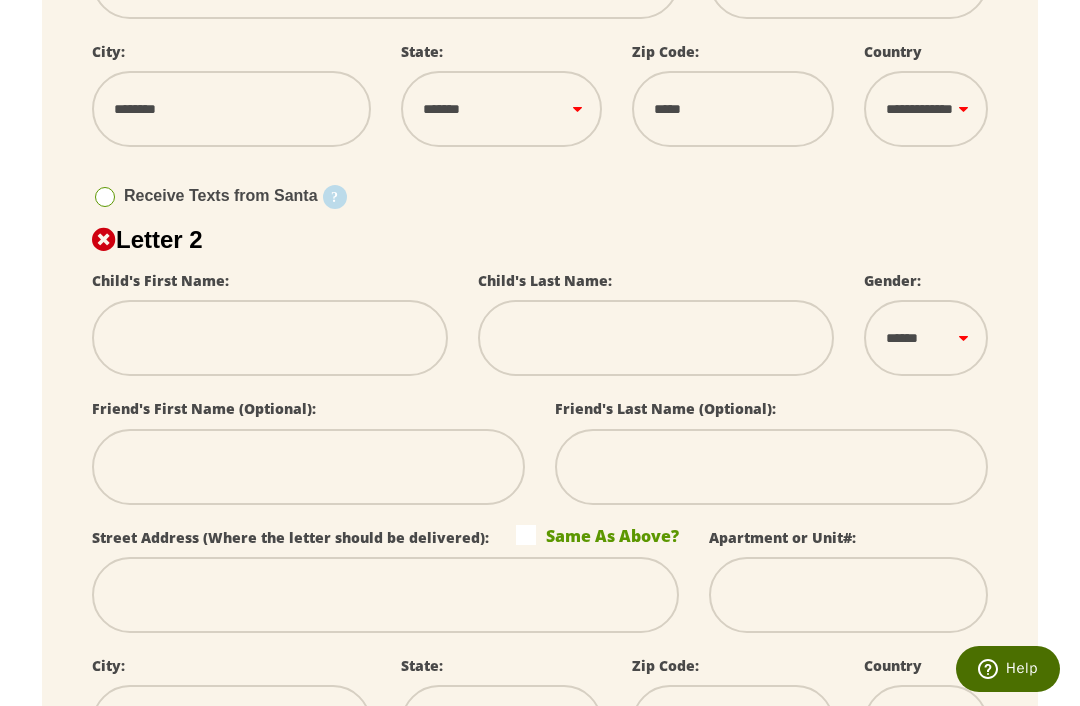 scroll, scrollTop: 891, scrollLeft: 0, axis: vertical 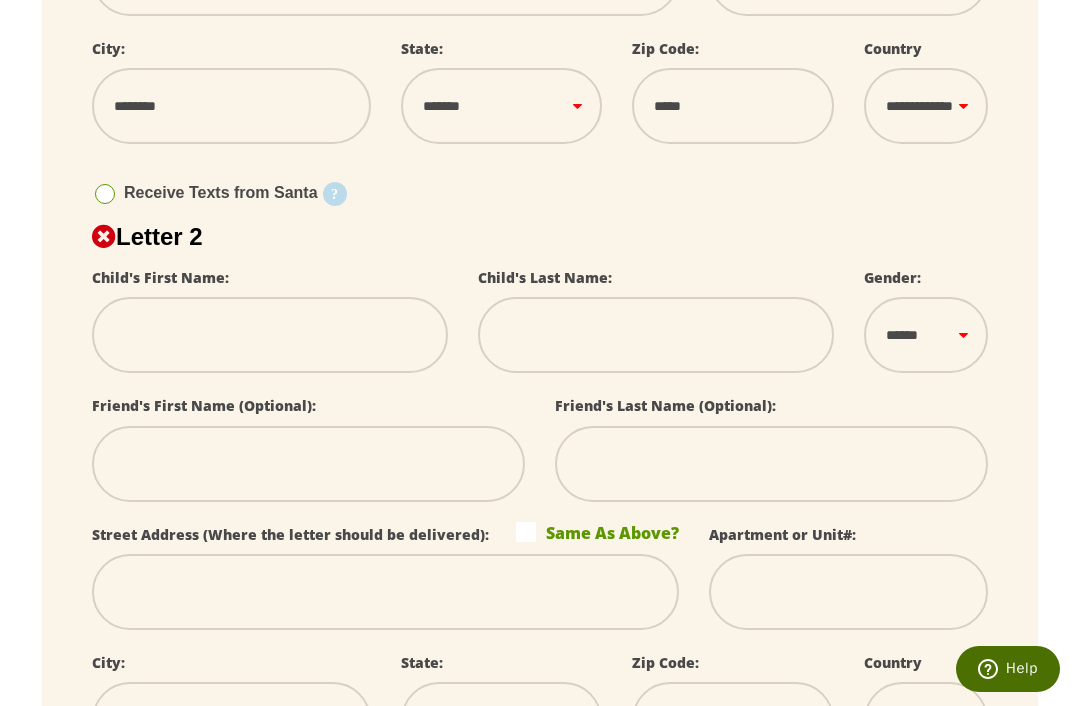 click at bounding box center (270, 335) 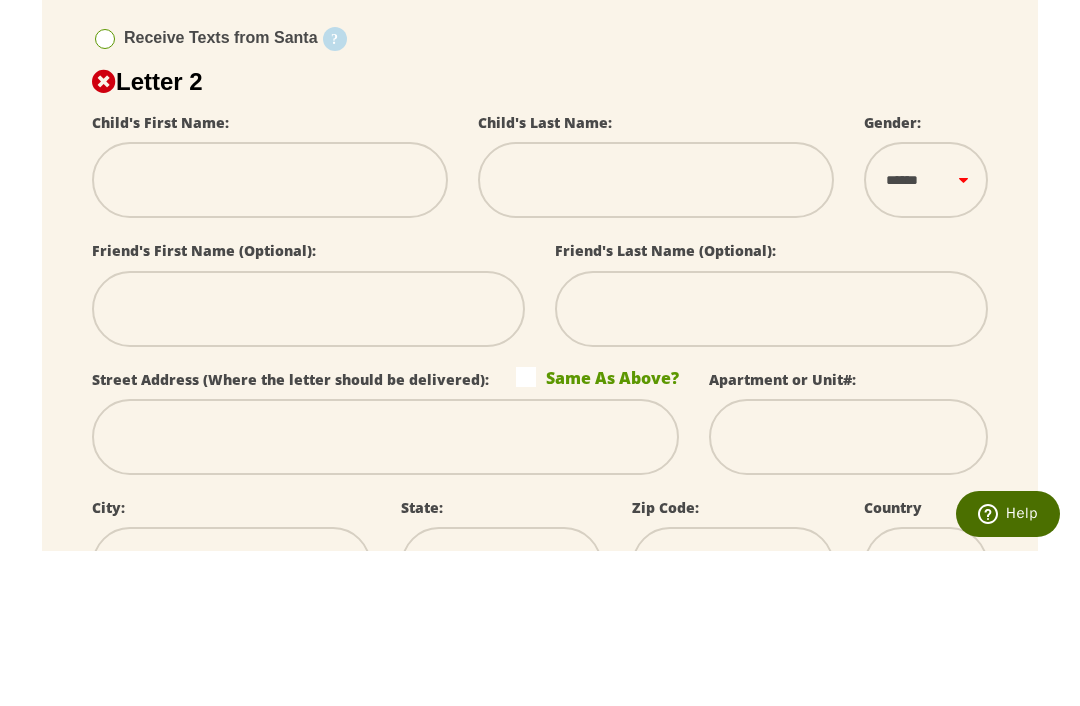 type on "*" 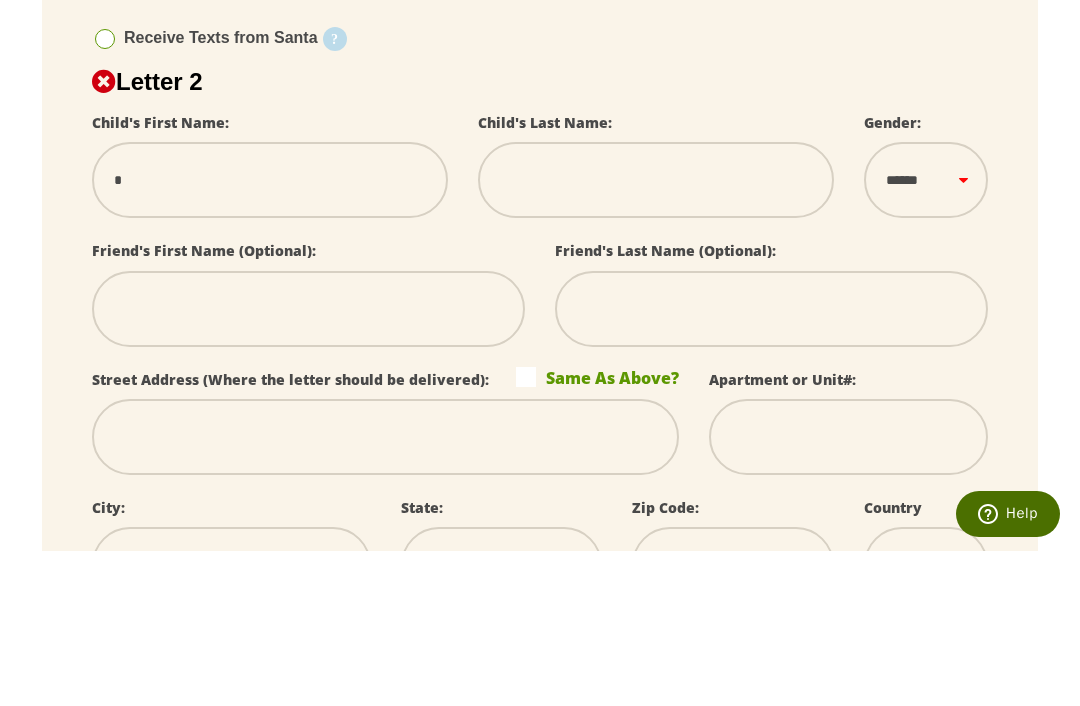 type on "**" 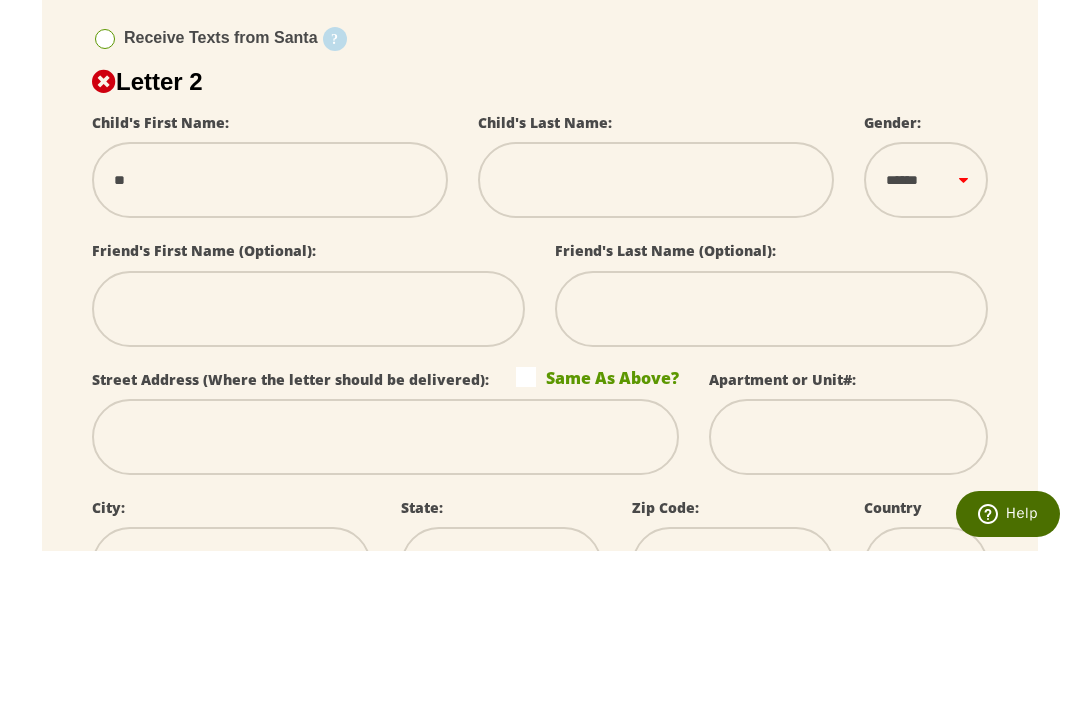 select 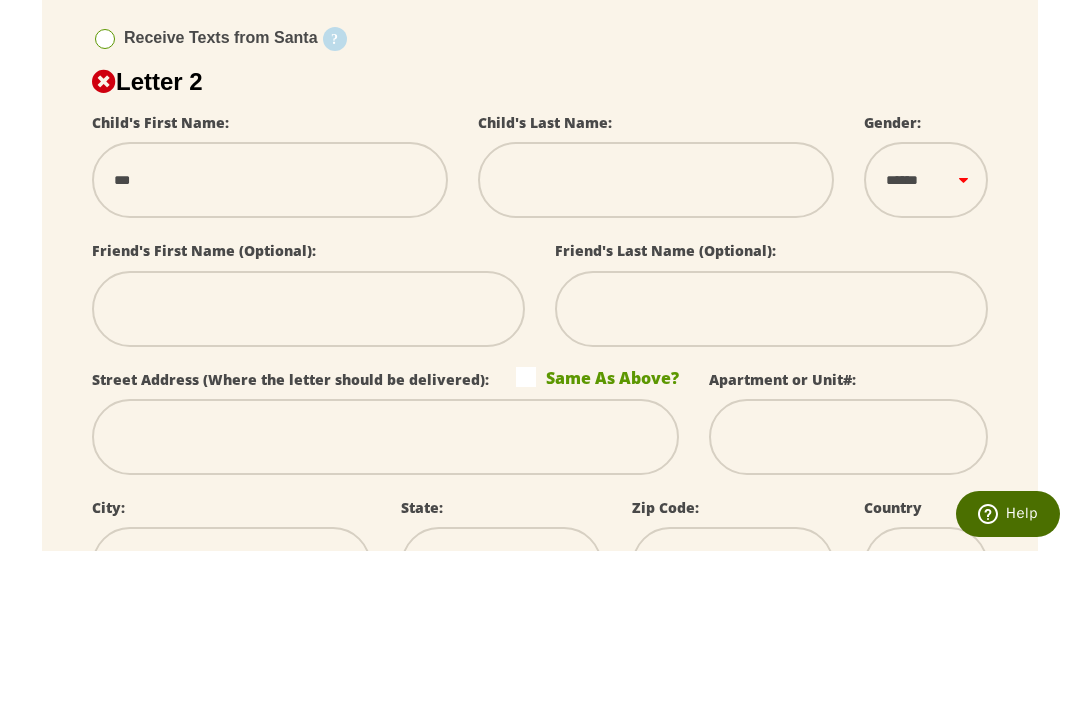 select 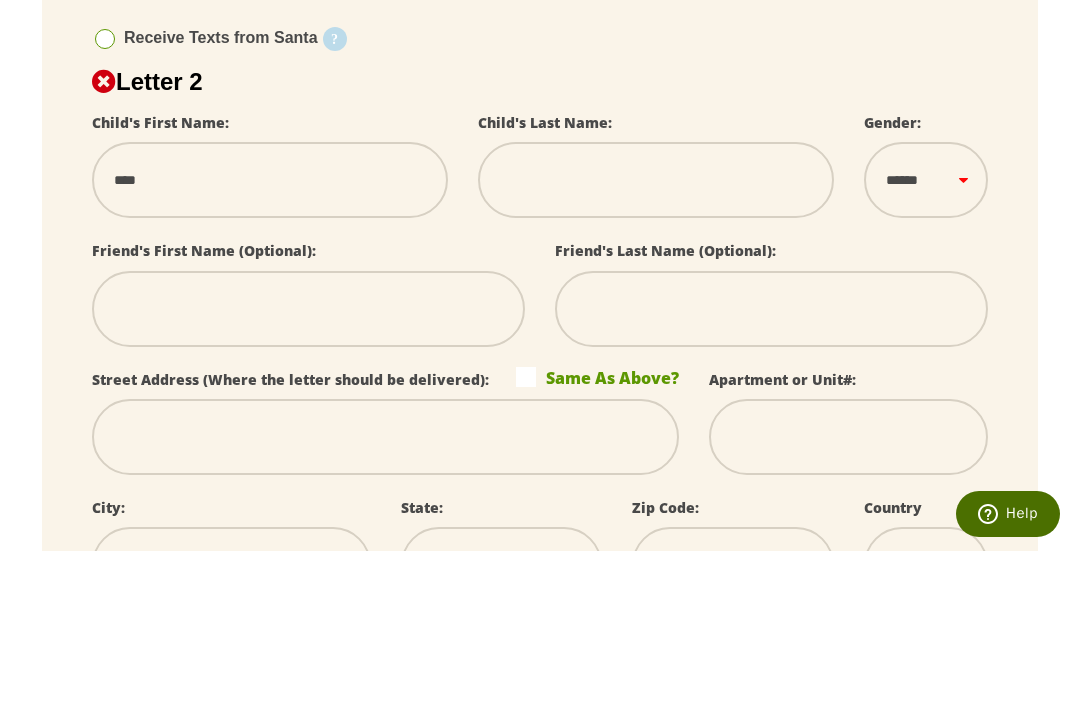 select 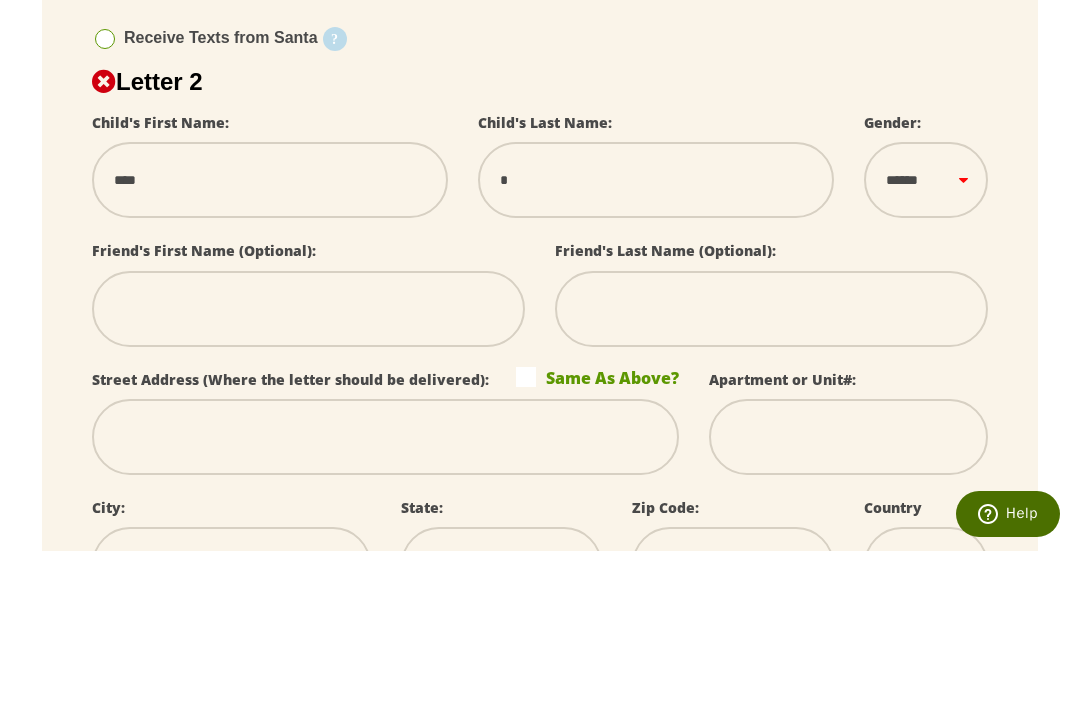 type on "**" 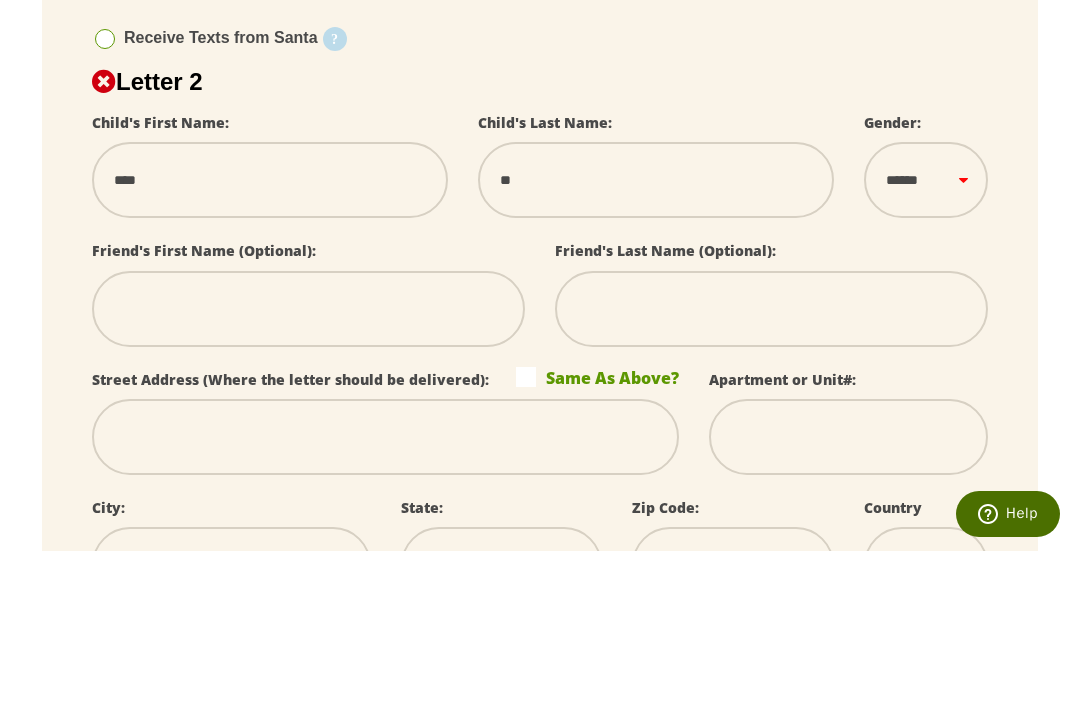 select 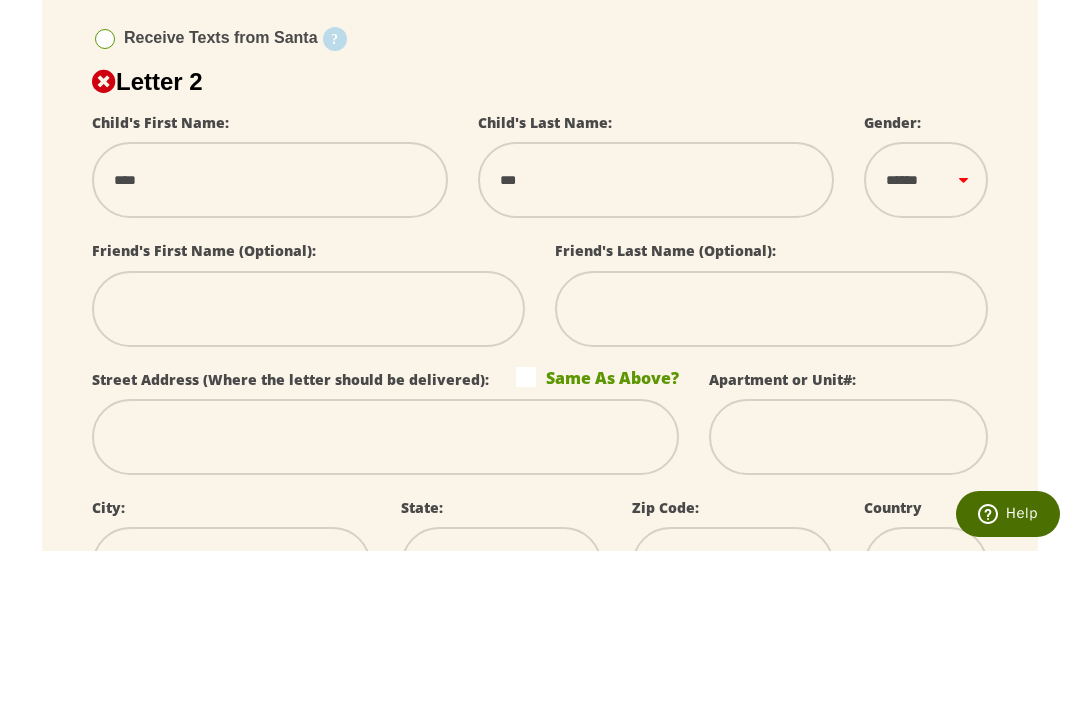 select 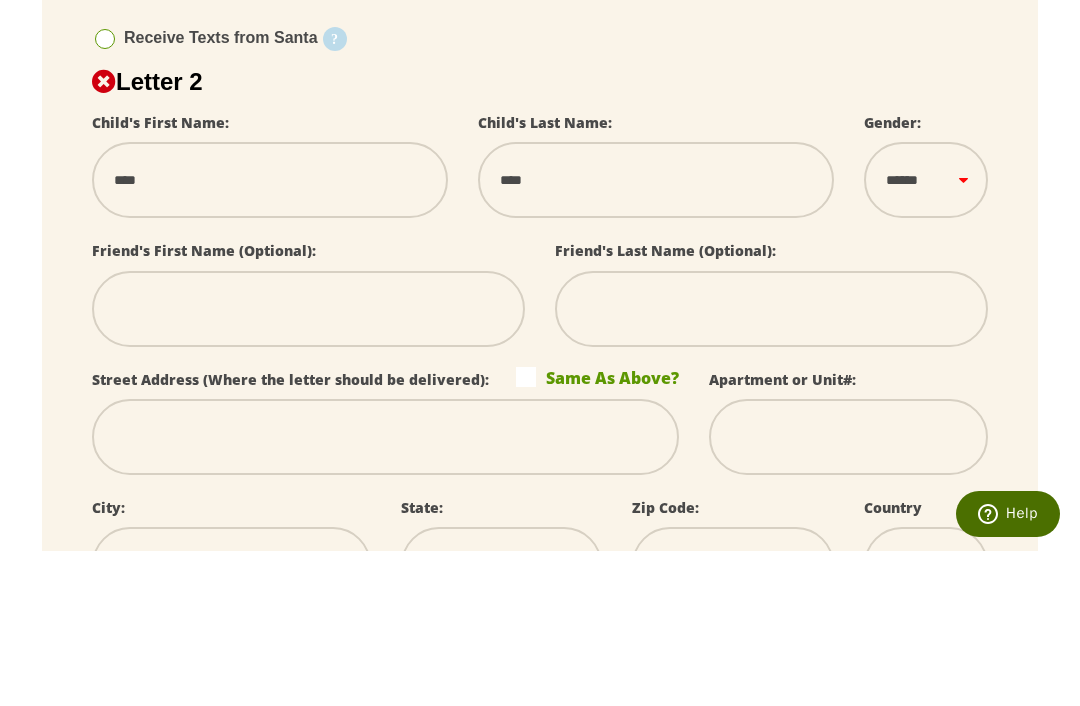select 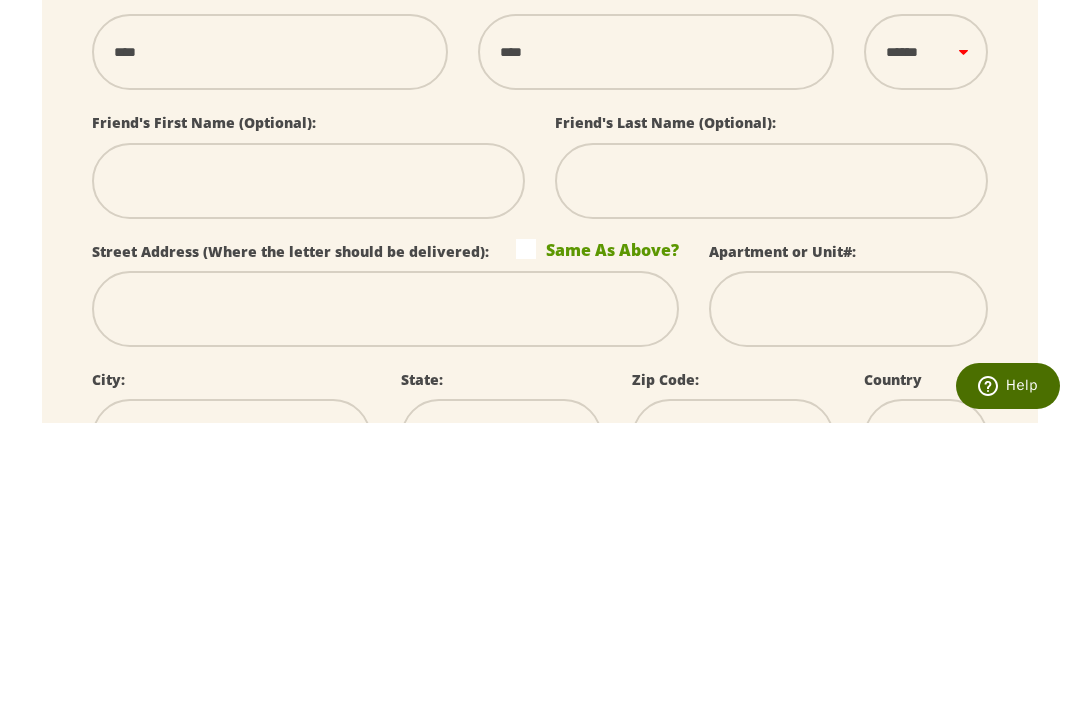 select 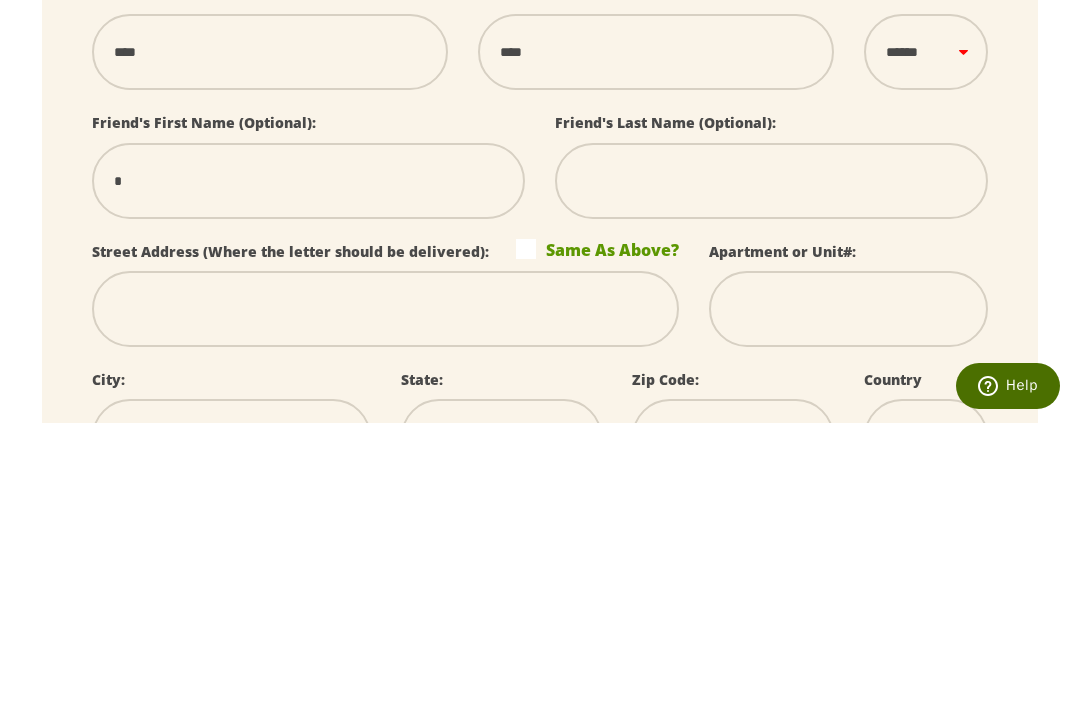 type on "**" 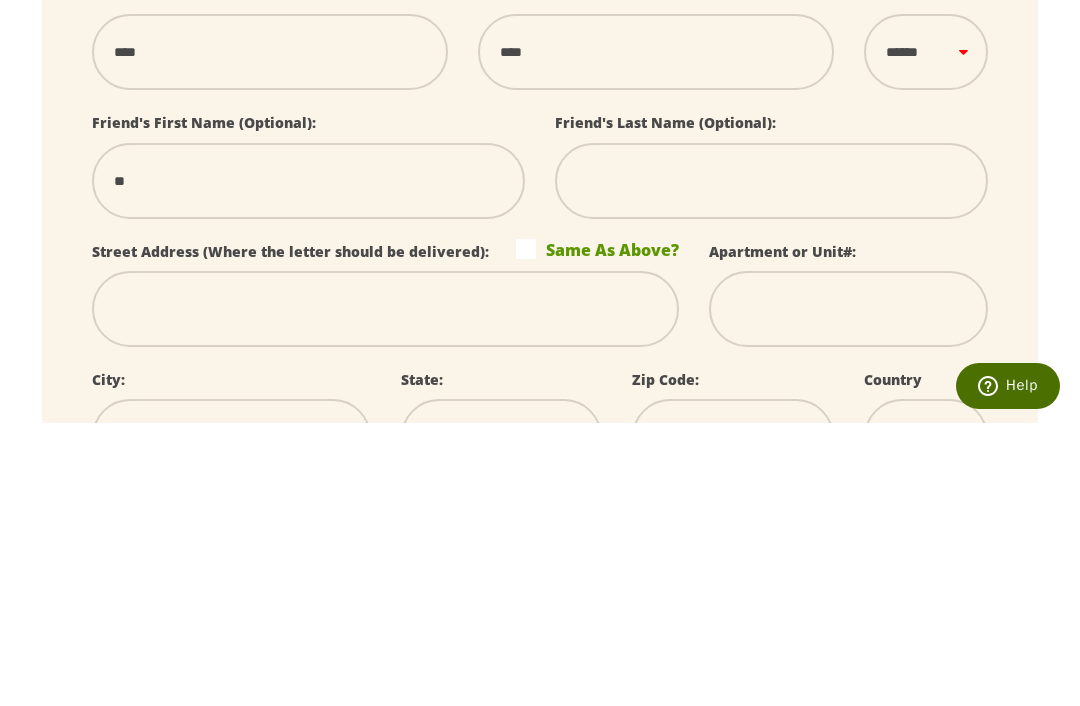 select 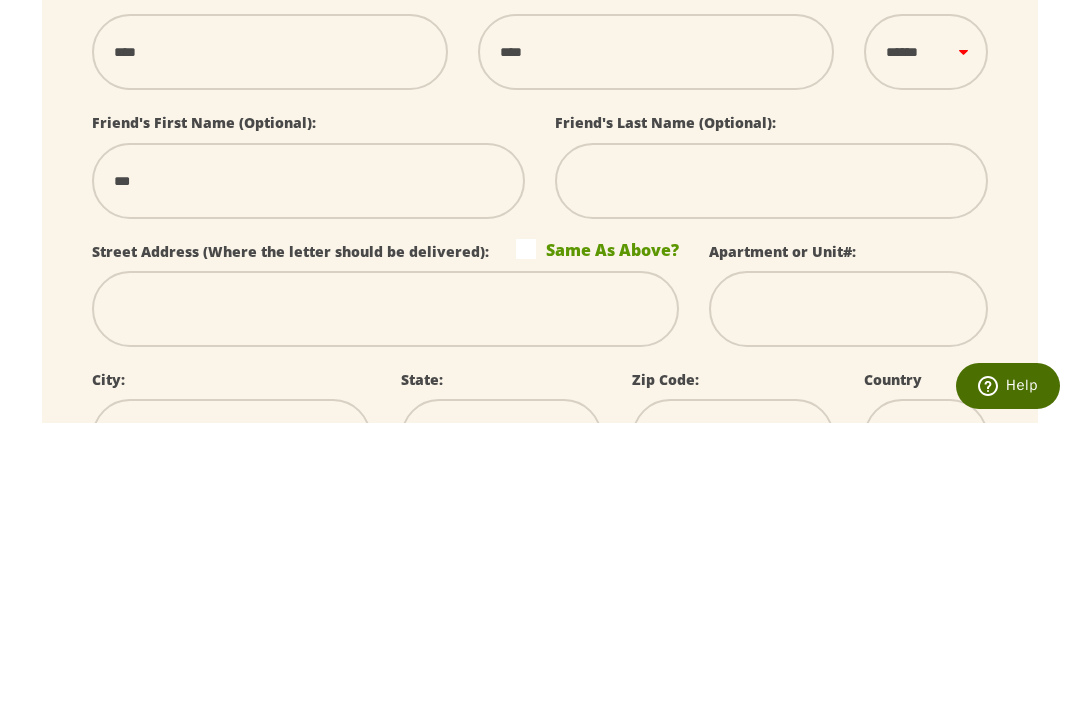 select 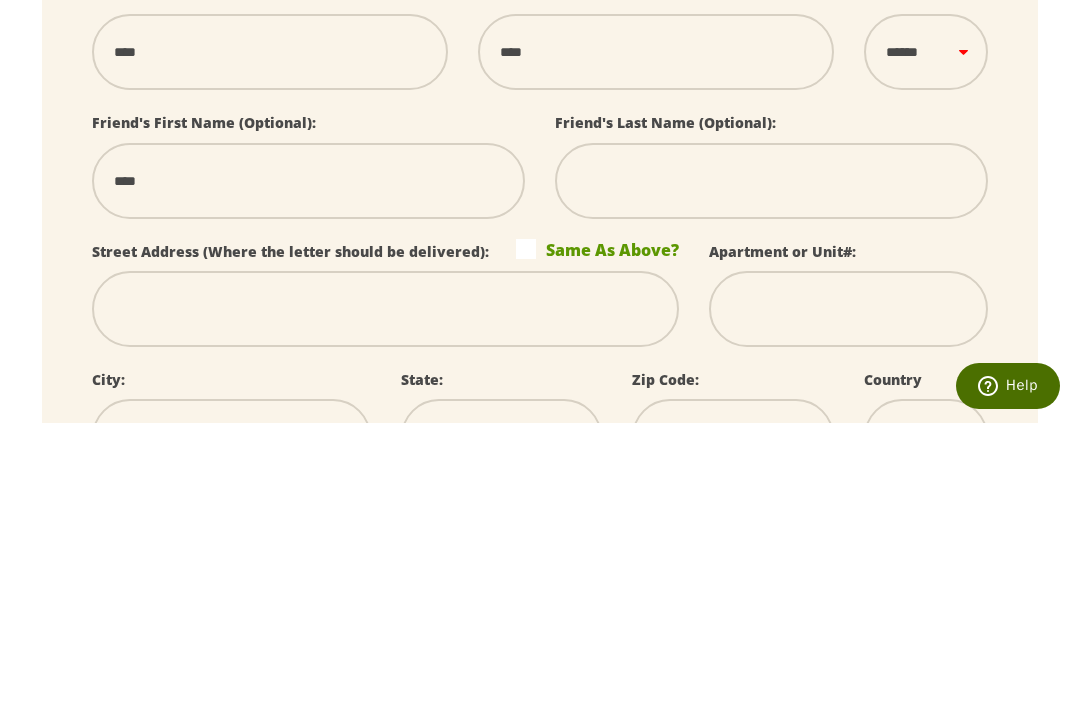 select 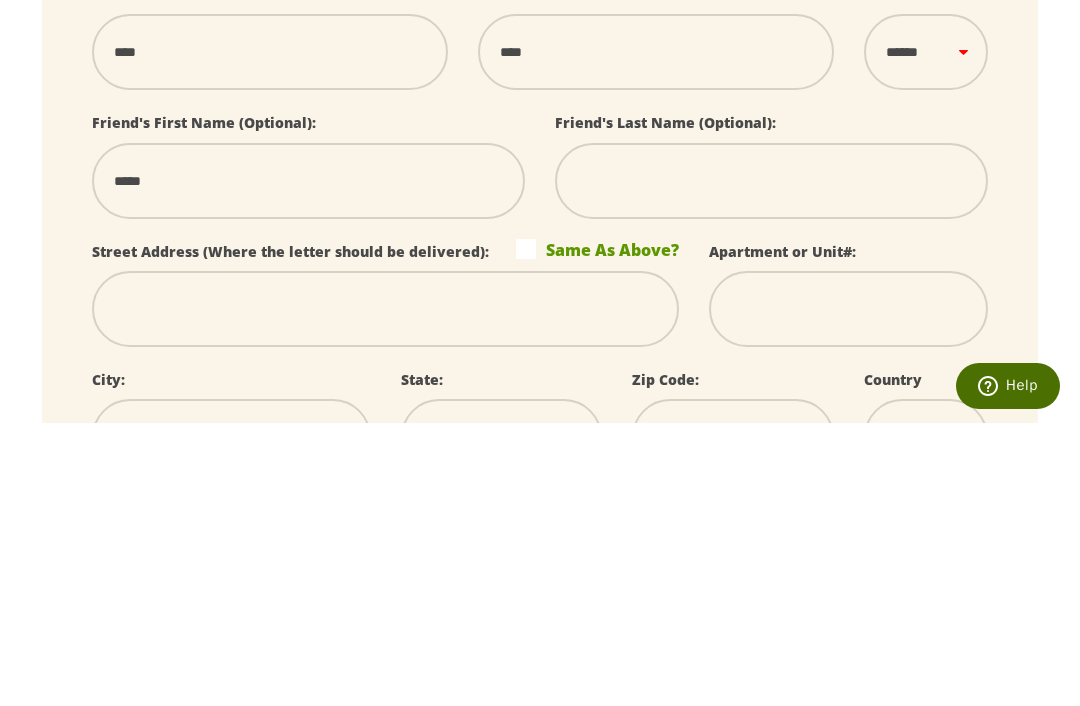 select 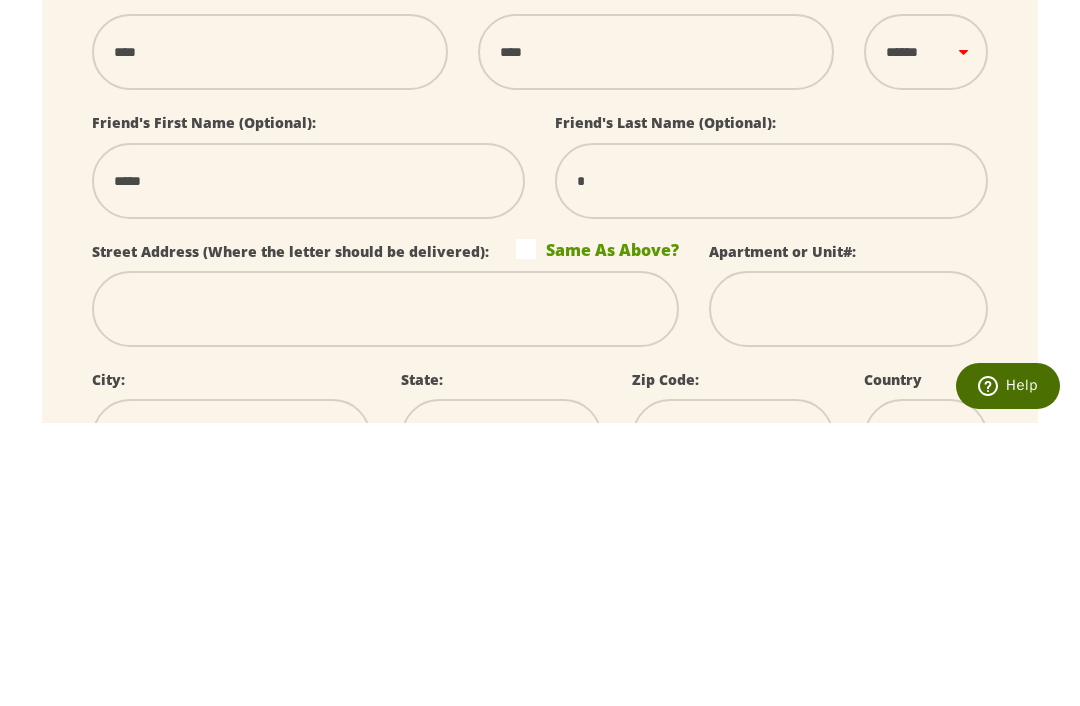 type on "**" 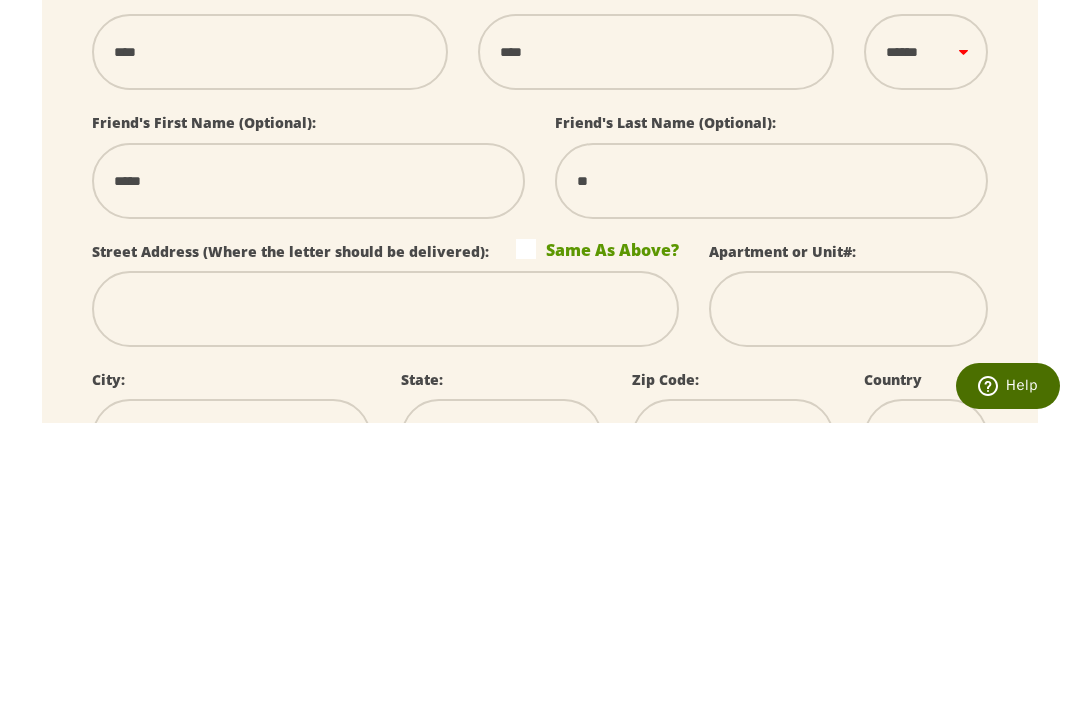 select 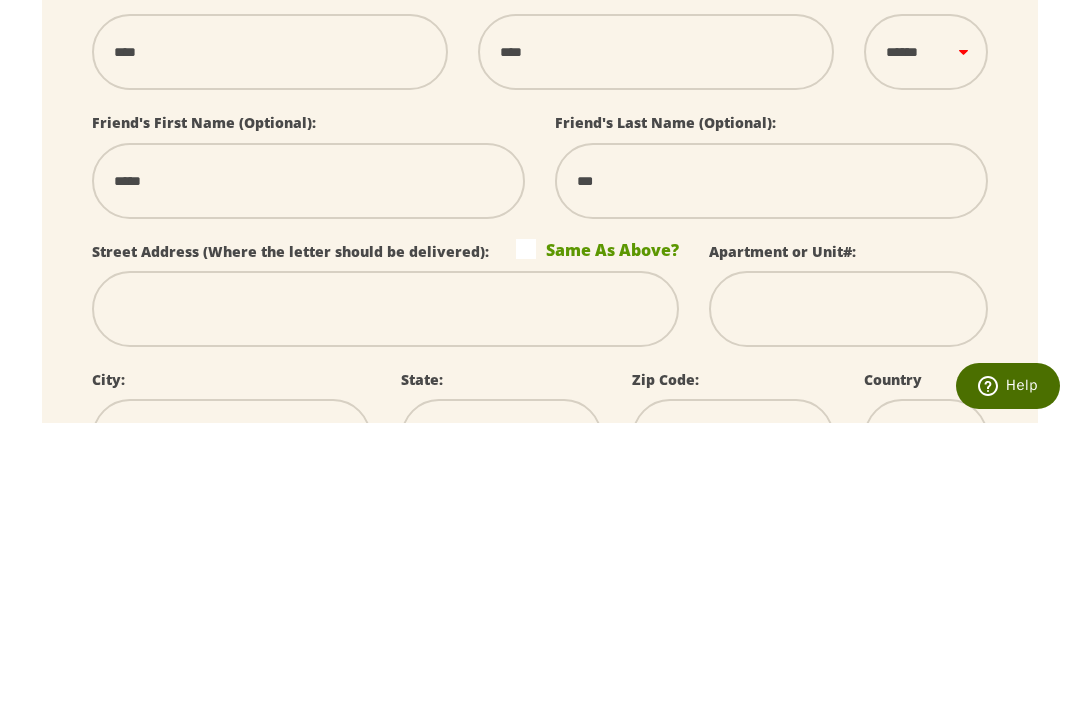 type on "****" 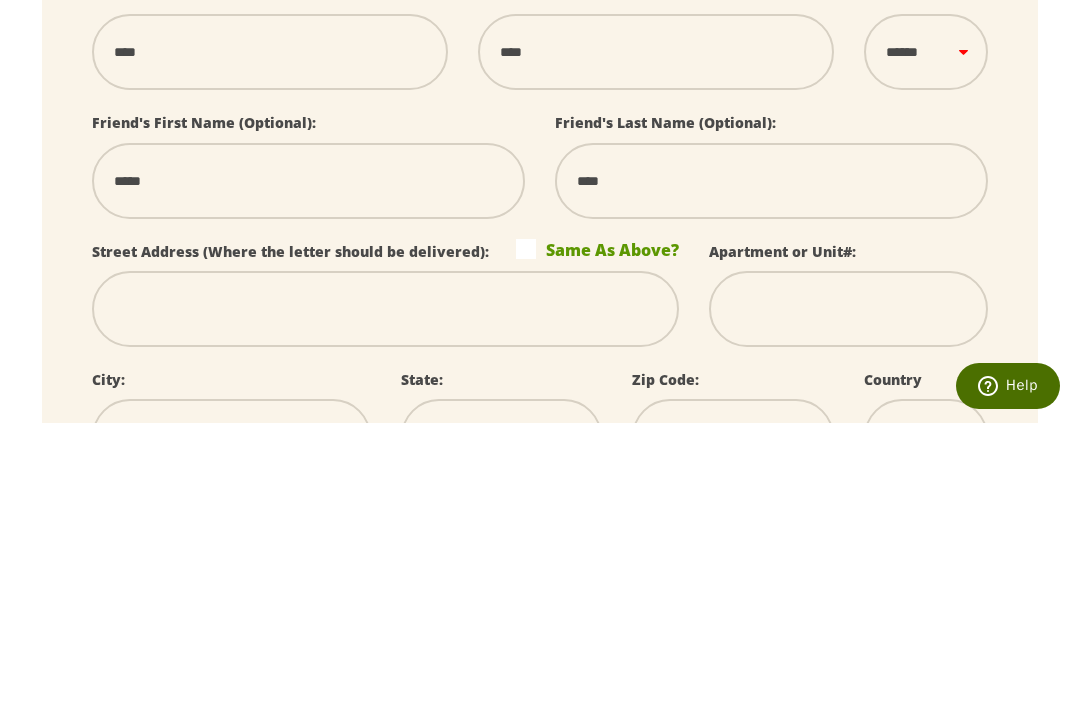 select 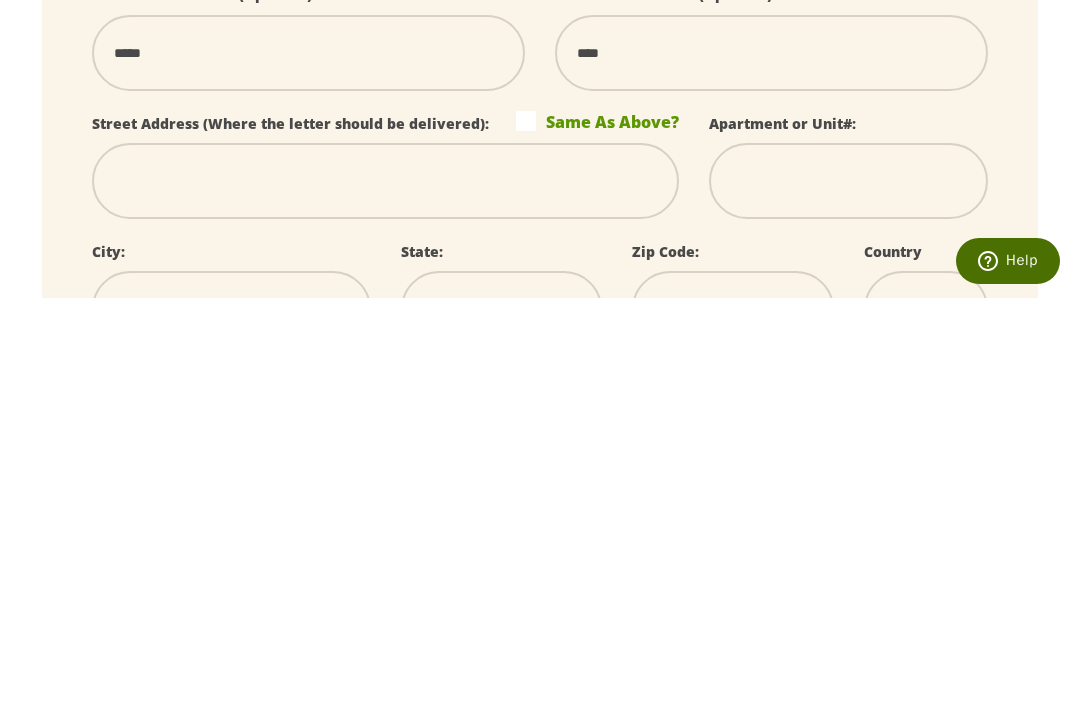 type on "*" 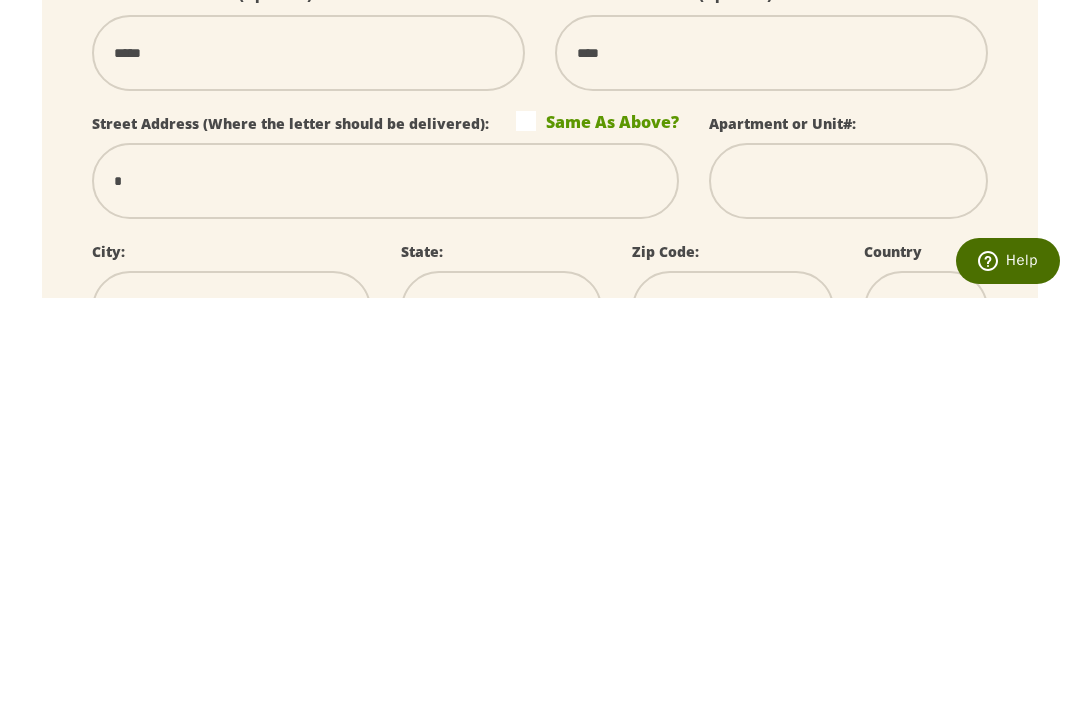 select 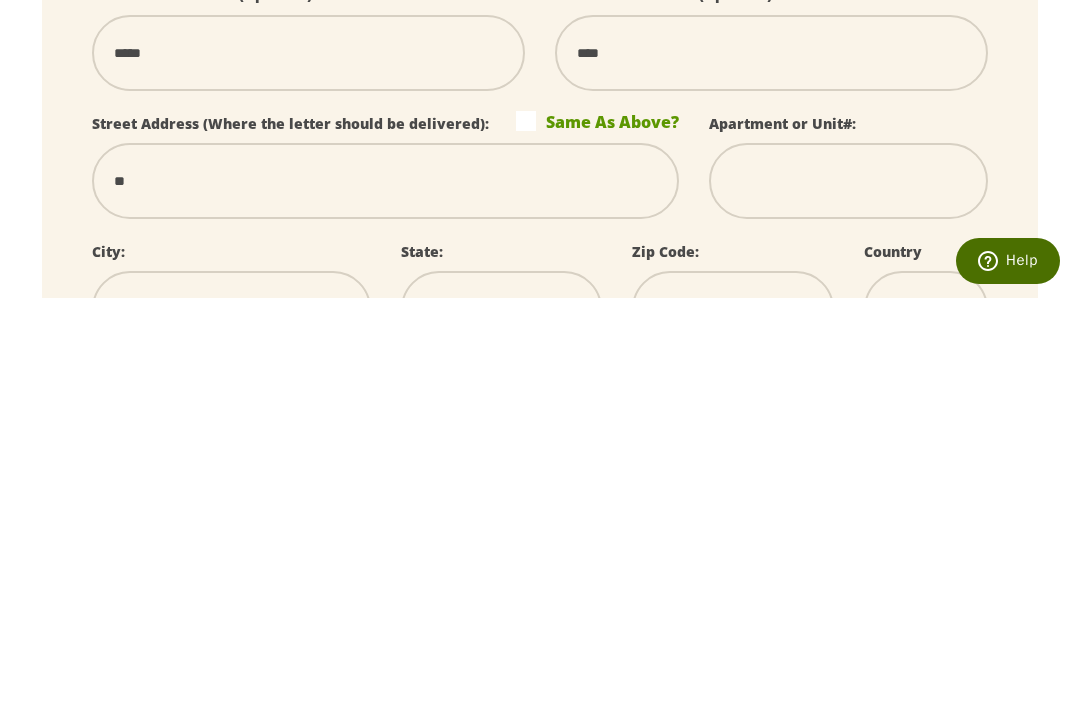 select 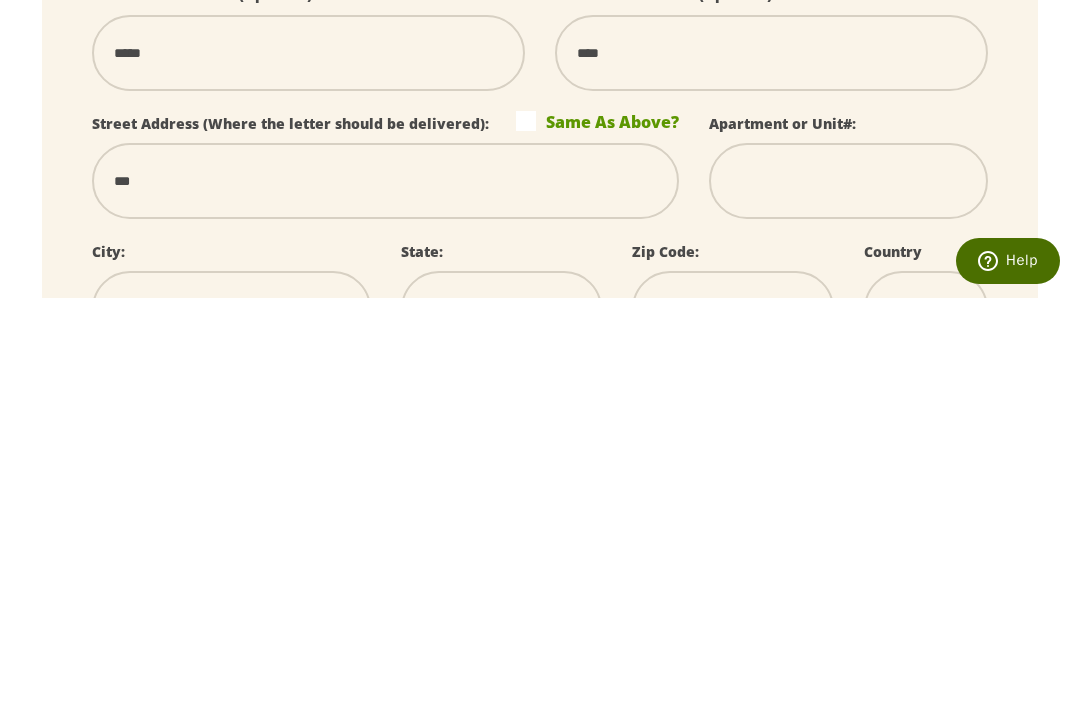 select 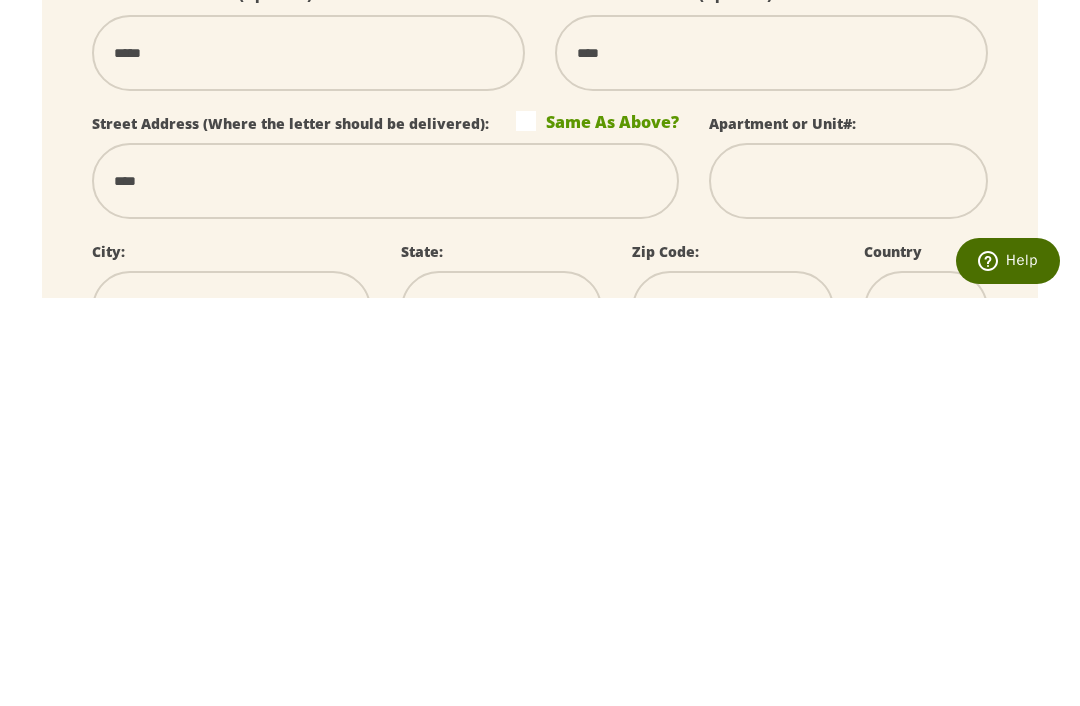select 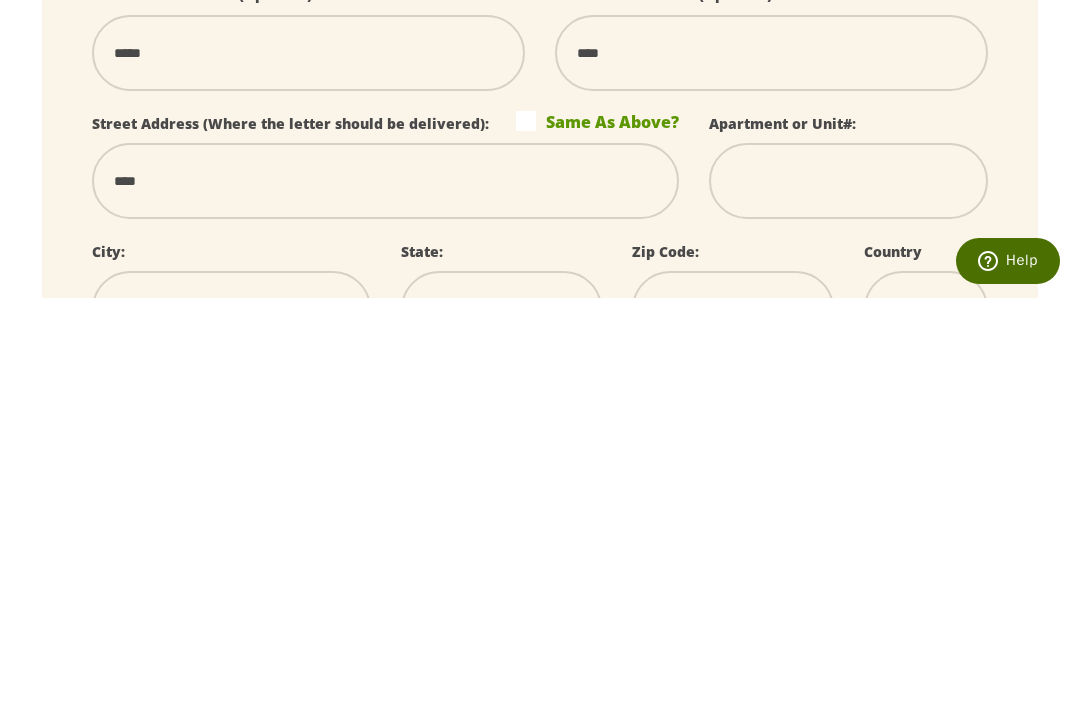 type on "*****" 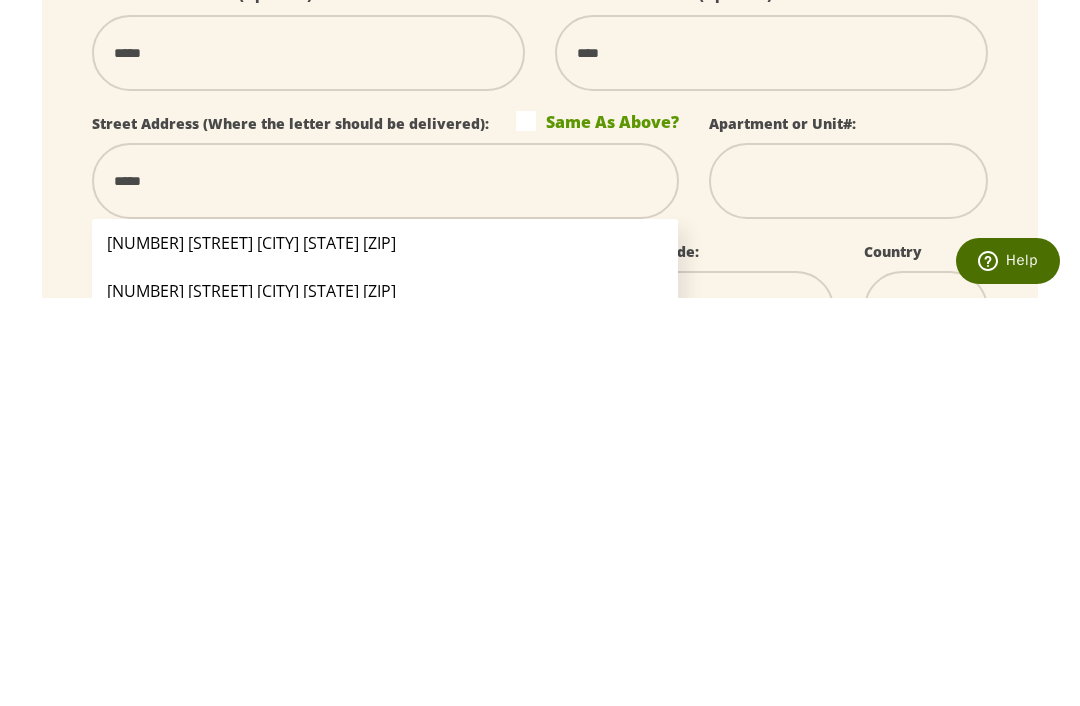 type on "******" 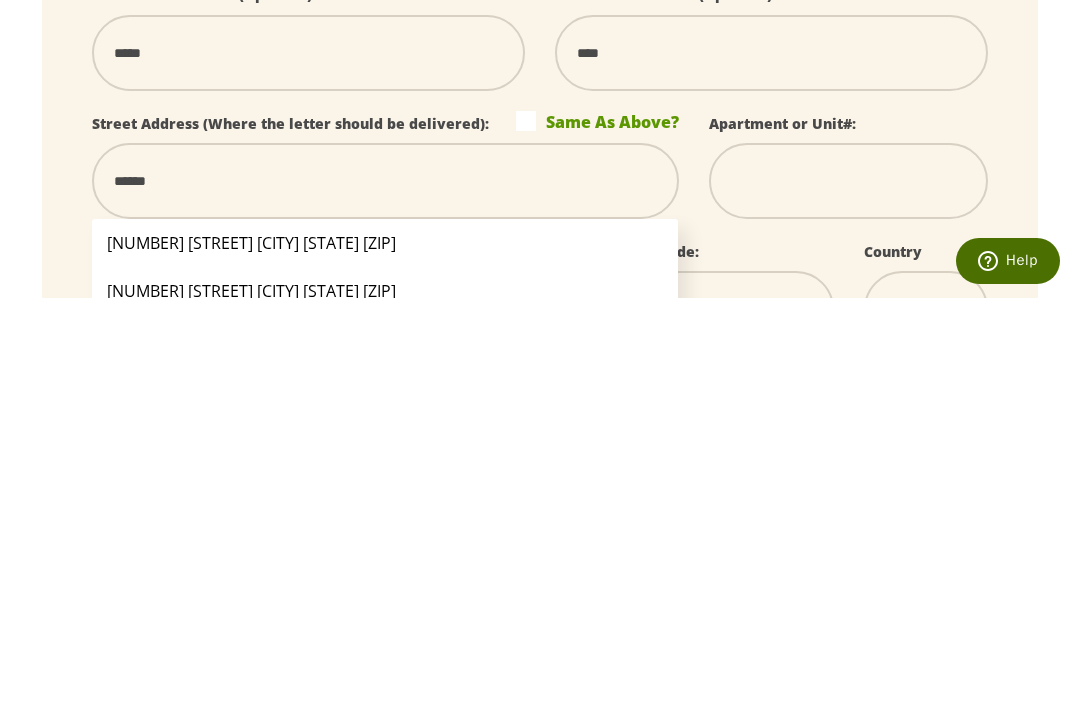 select 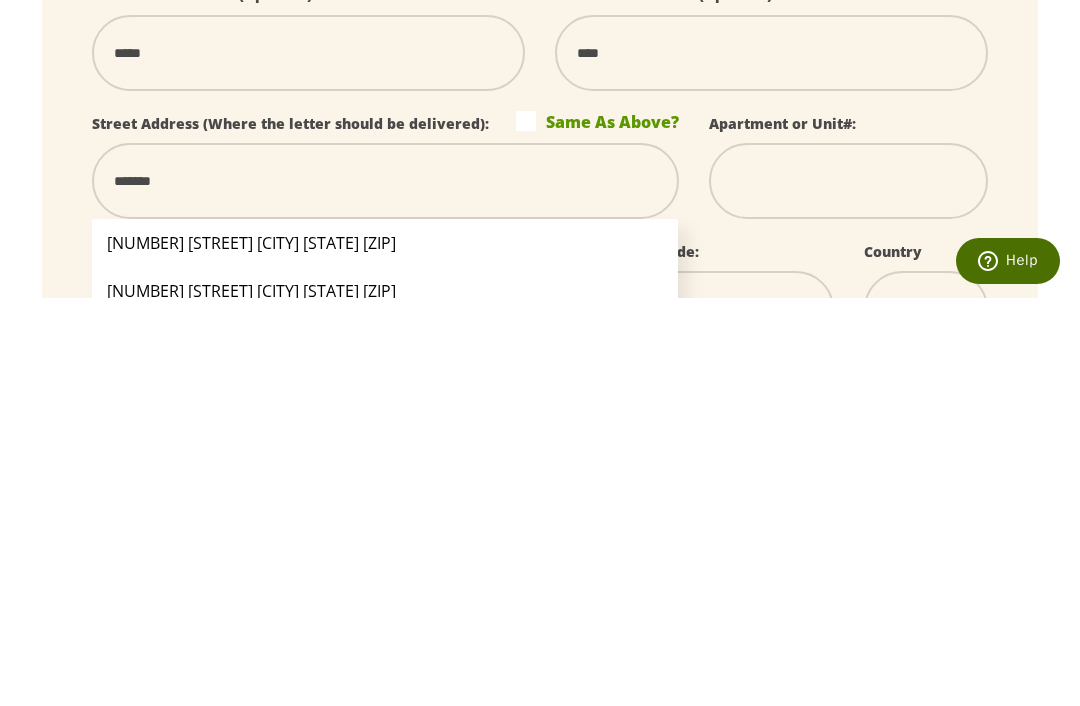 select 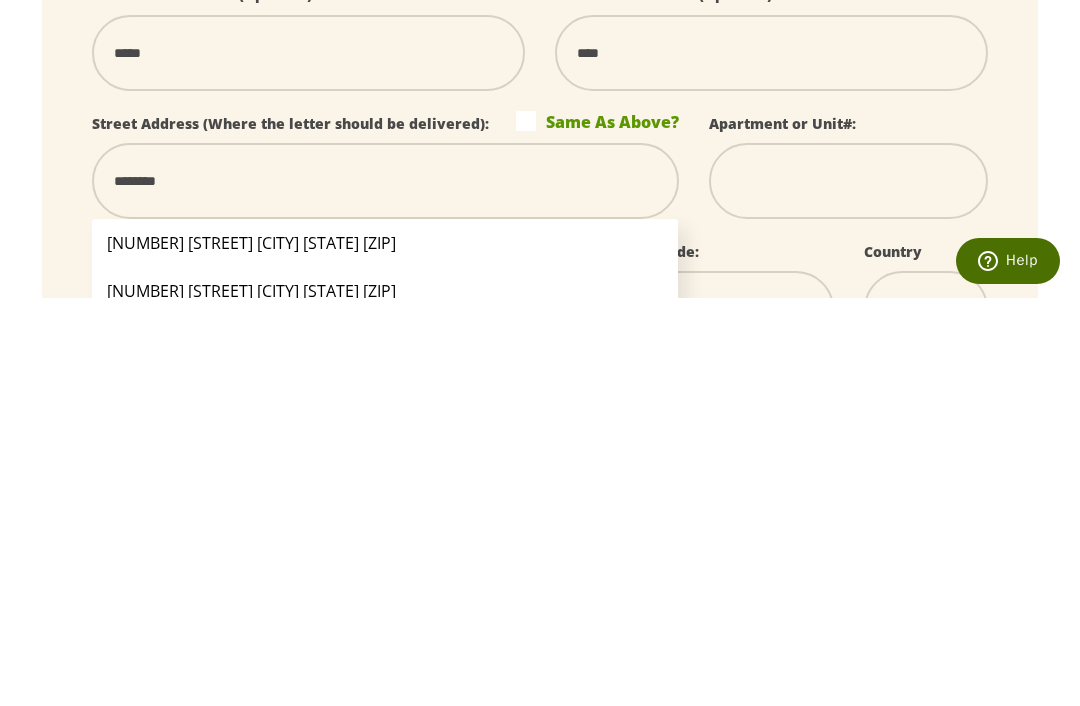 select 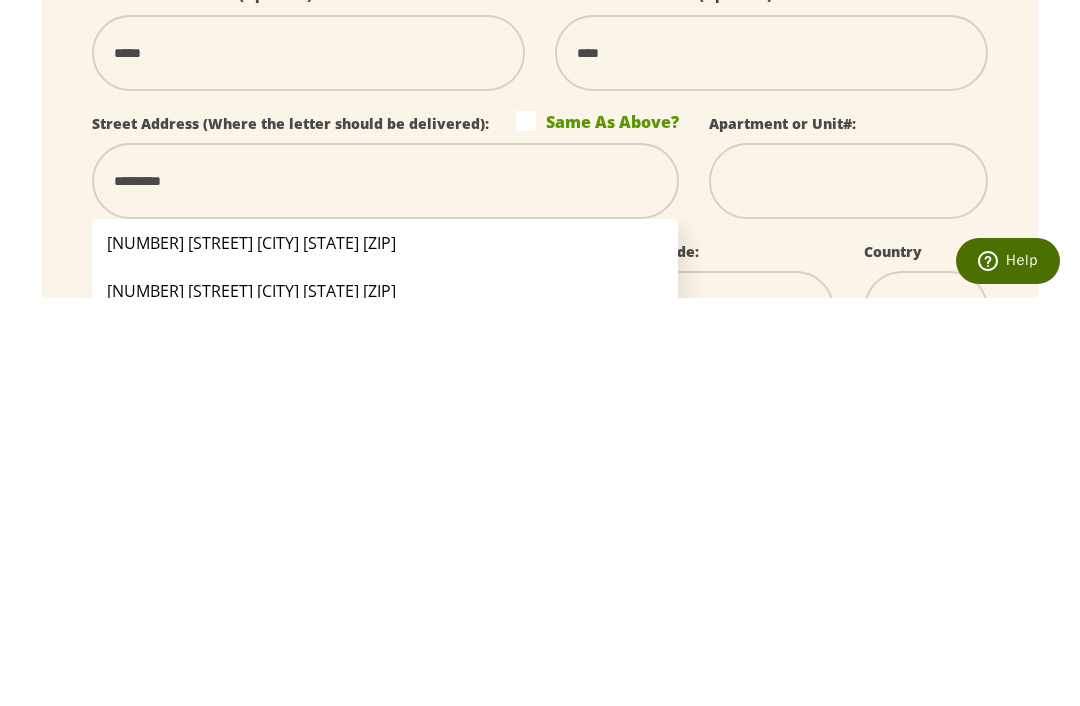 select 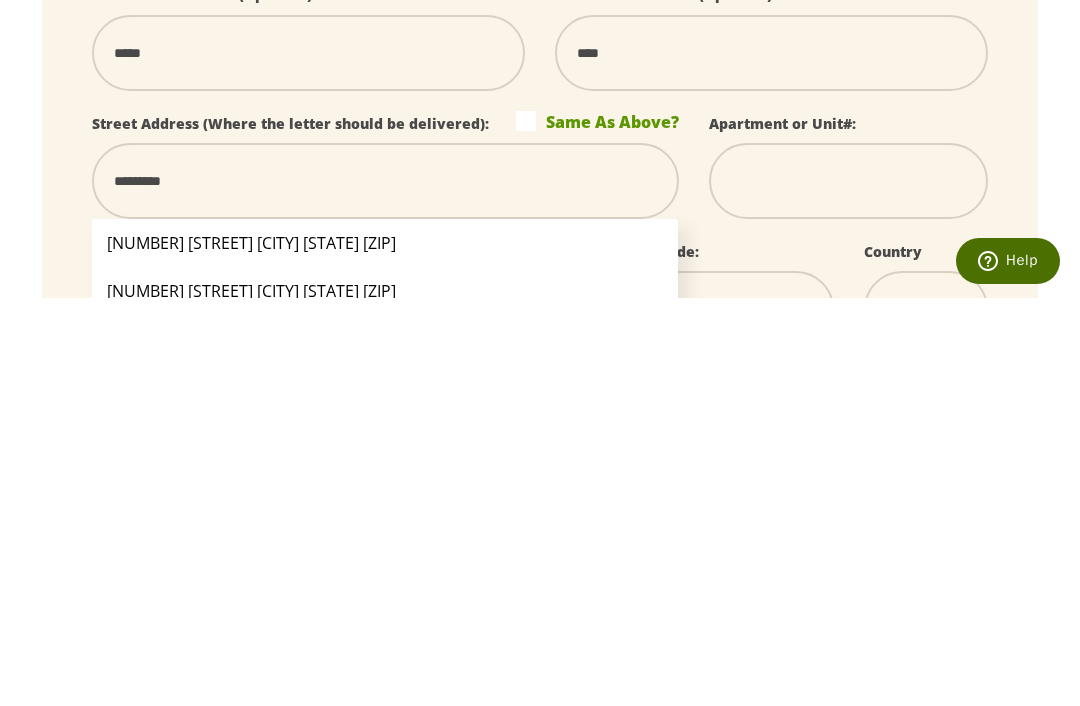 type on "**********" 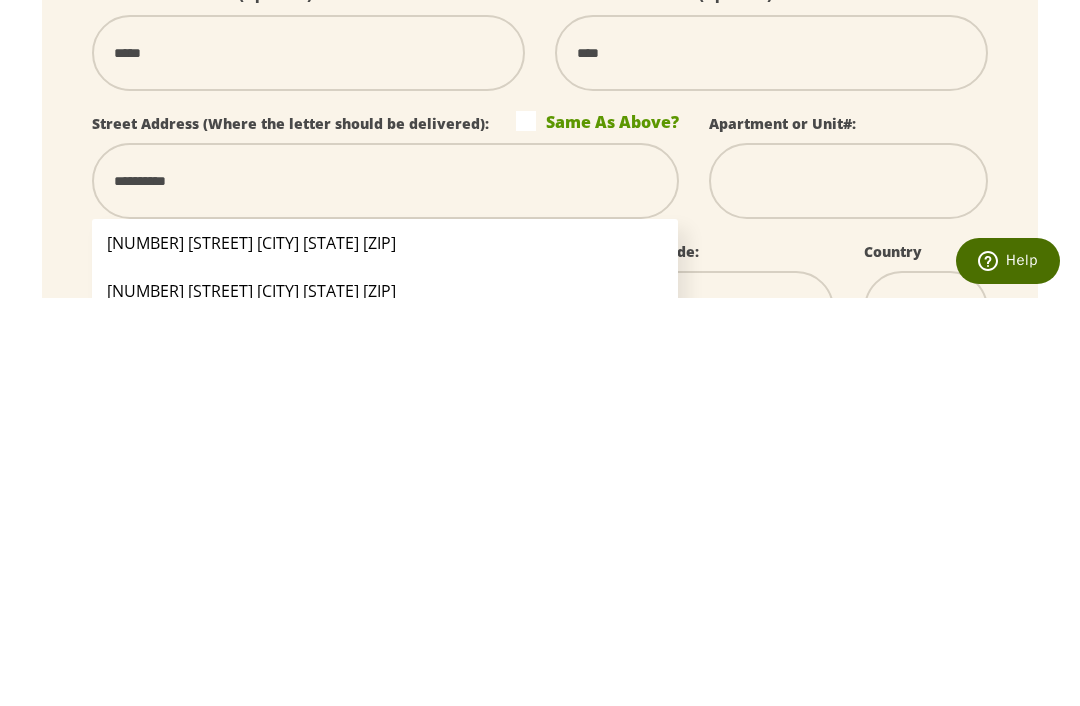 select 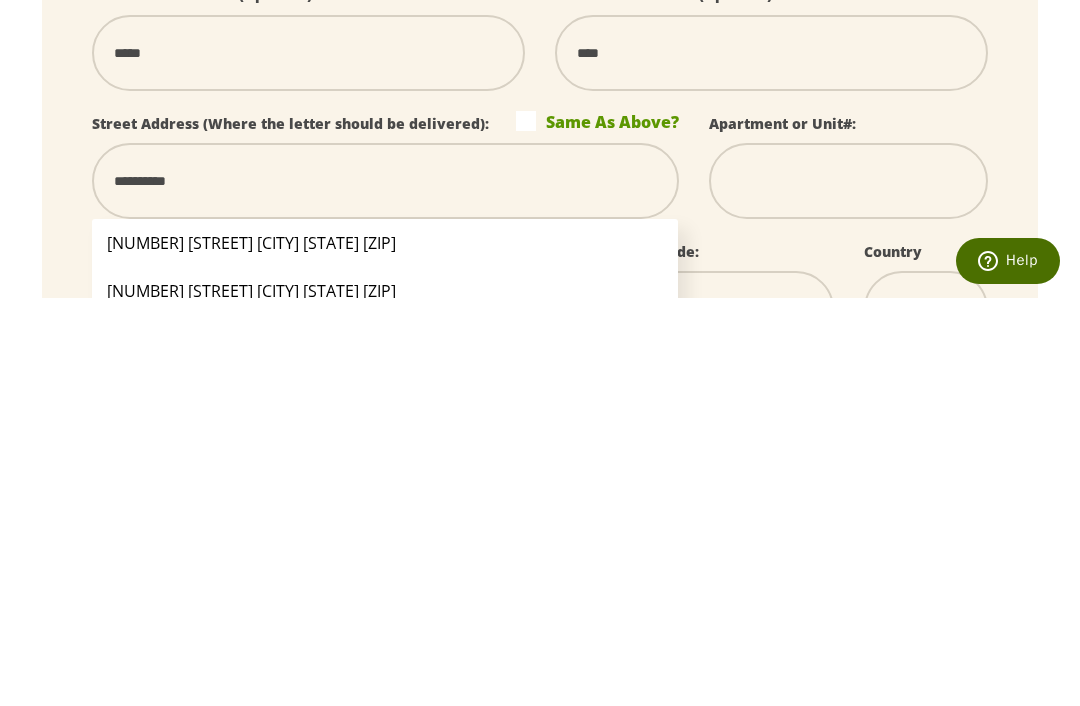 type on "**********" 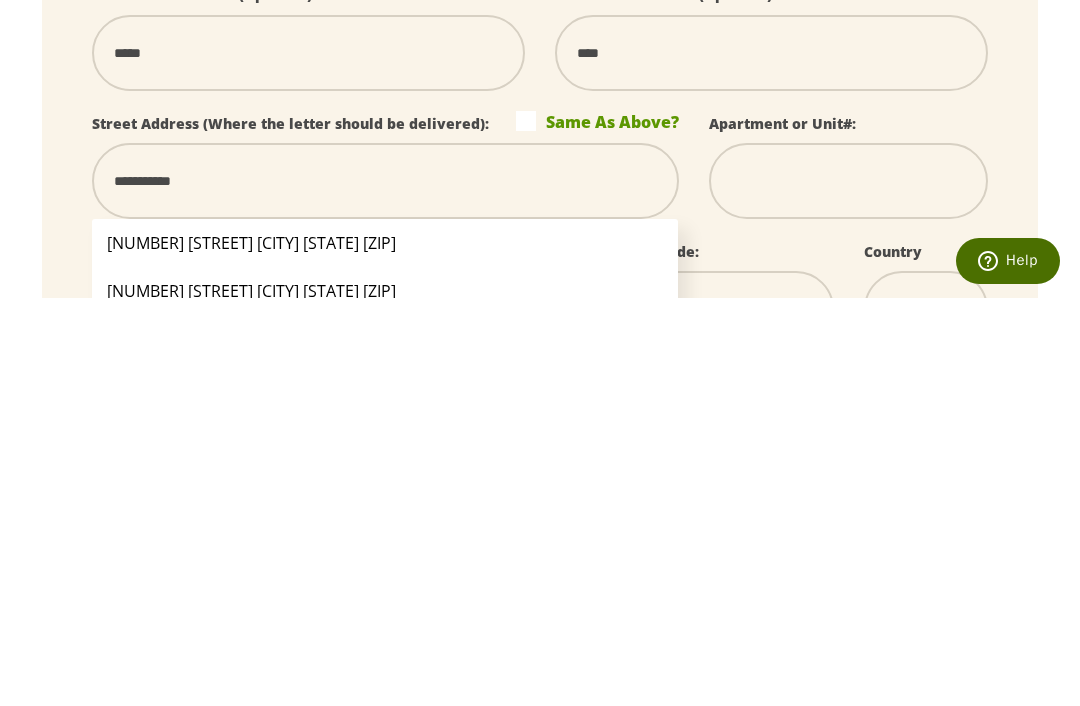 select 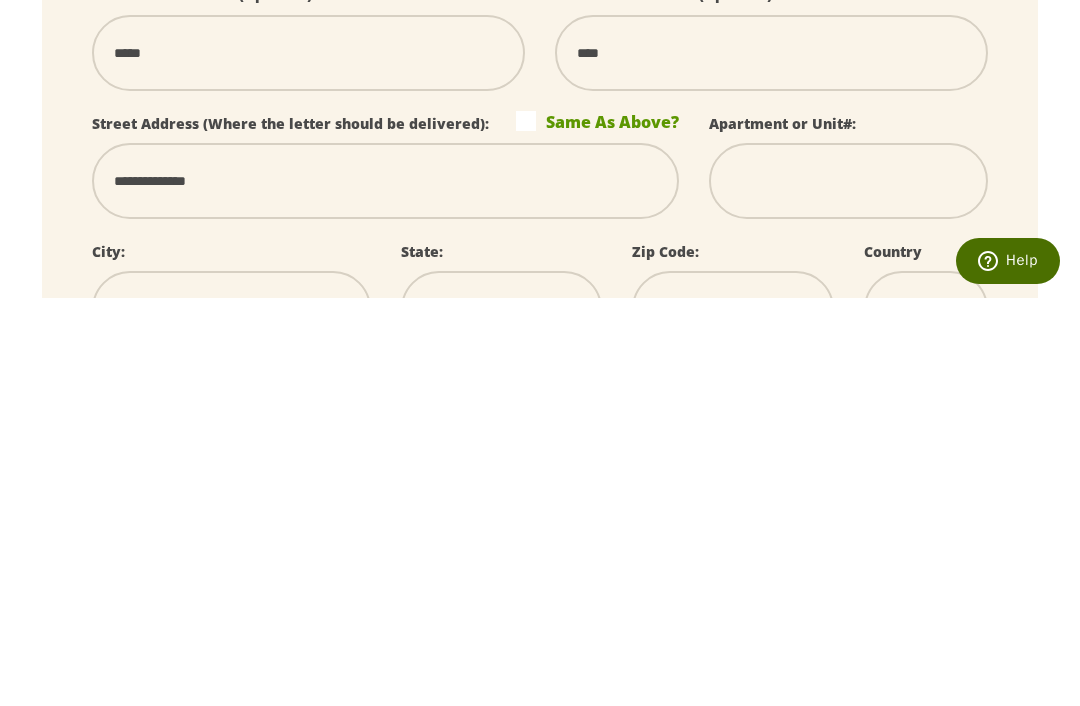 scroll, scrollTop: 1302, scrollLeft: 0, axis: vertical 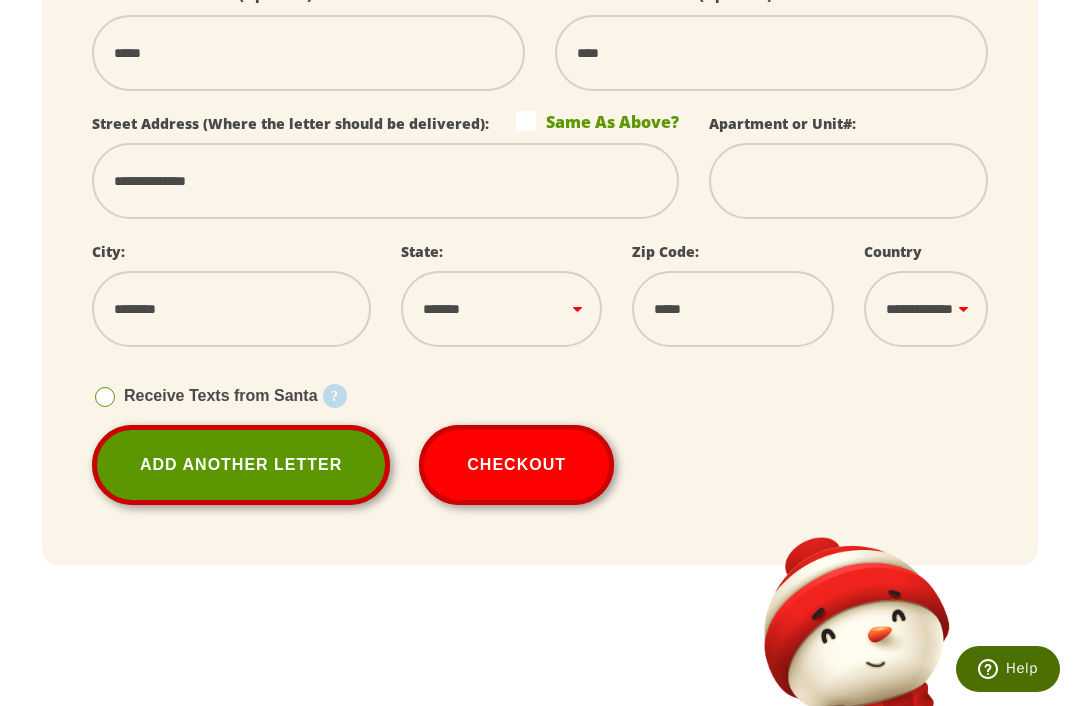 click on "Checkout" at bounding box center [516, 465] 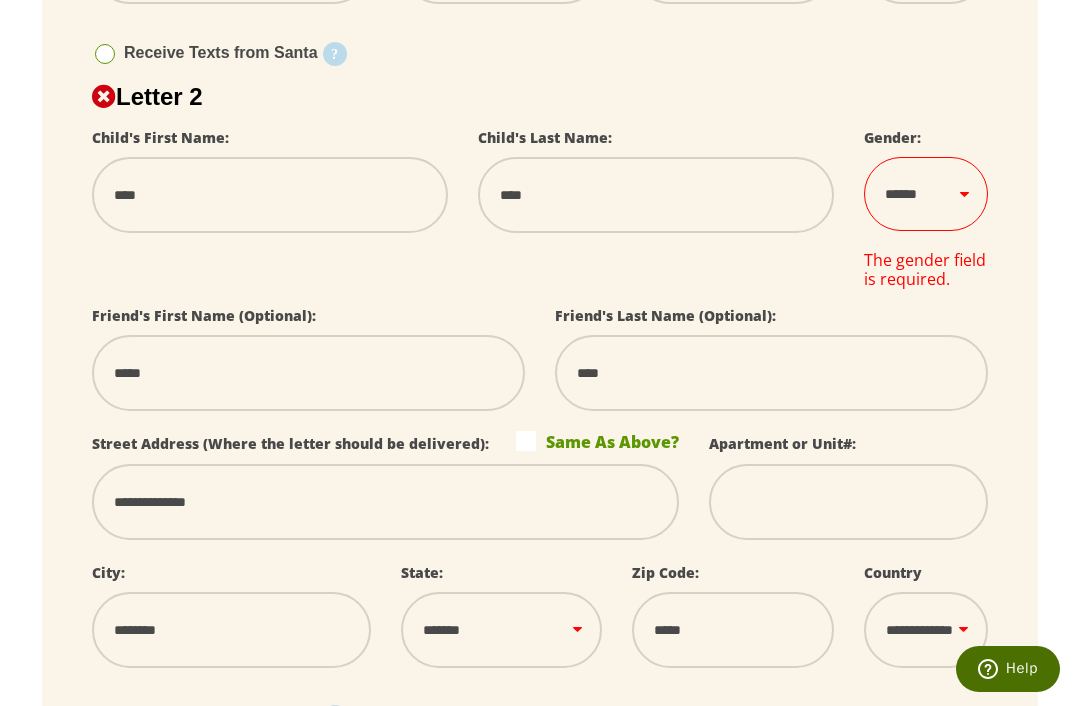 scroll, scrollTop: 1029, scrollLeft: 0, axis: vertical 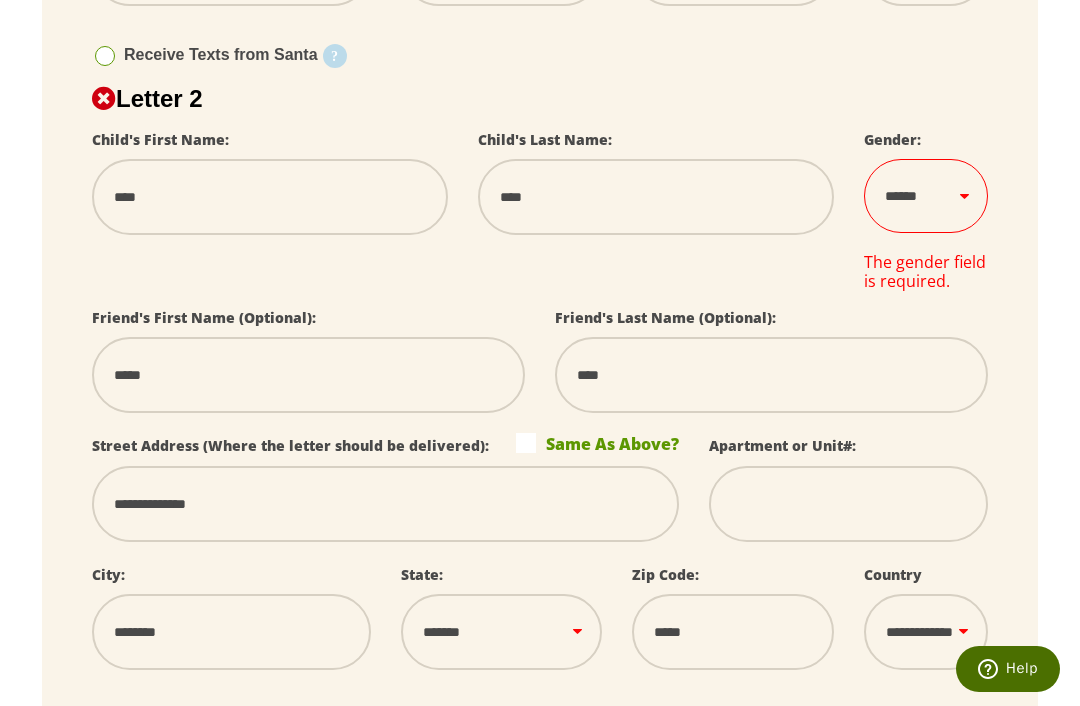 click on "******   ***   ****" at bounding box center [926, 196] 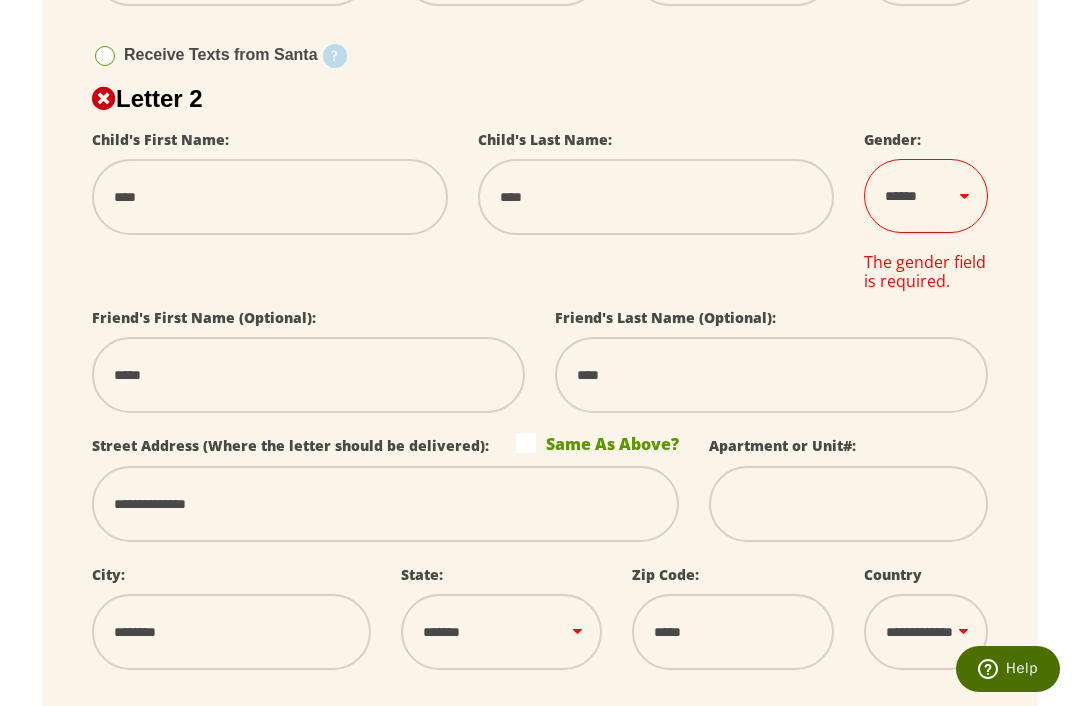 select on "*" 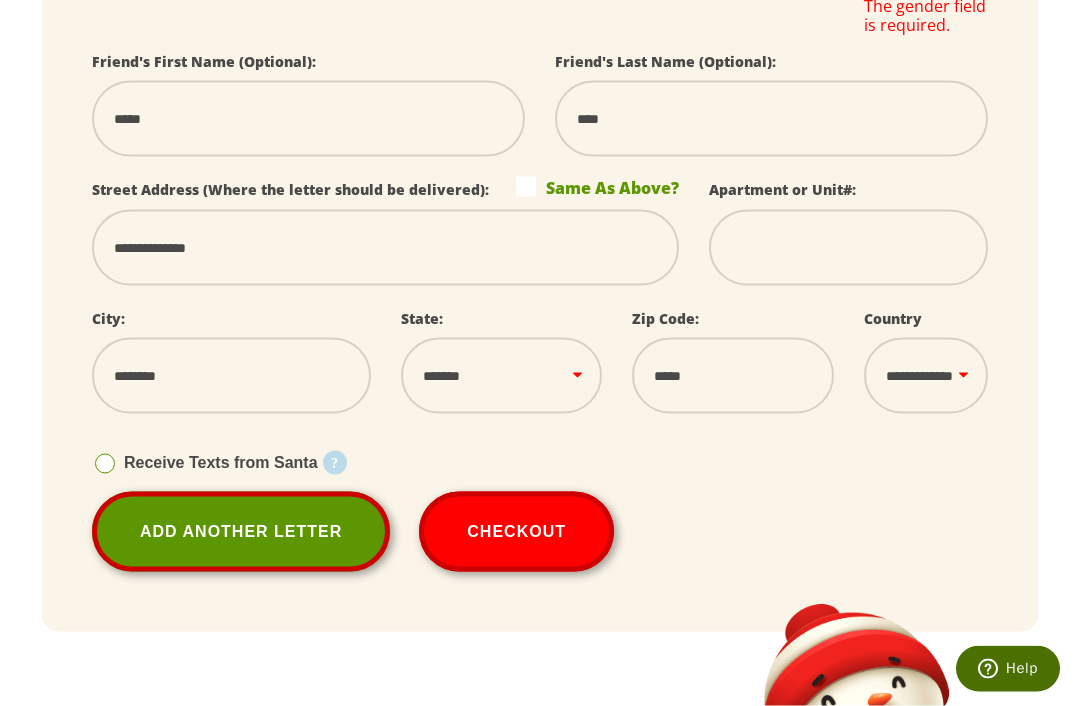 scroll, scrollTop: 1286, scrollLeft: 0, axis: vertical 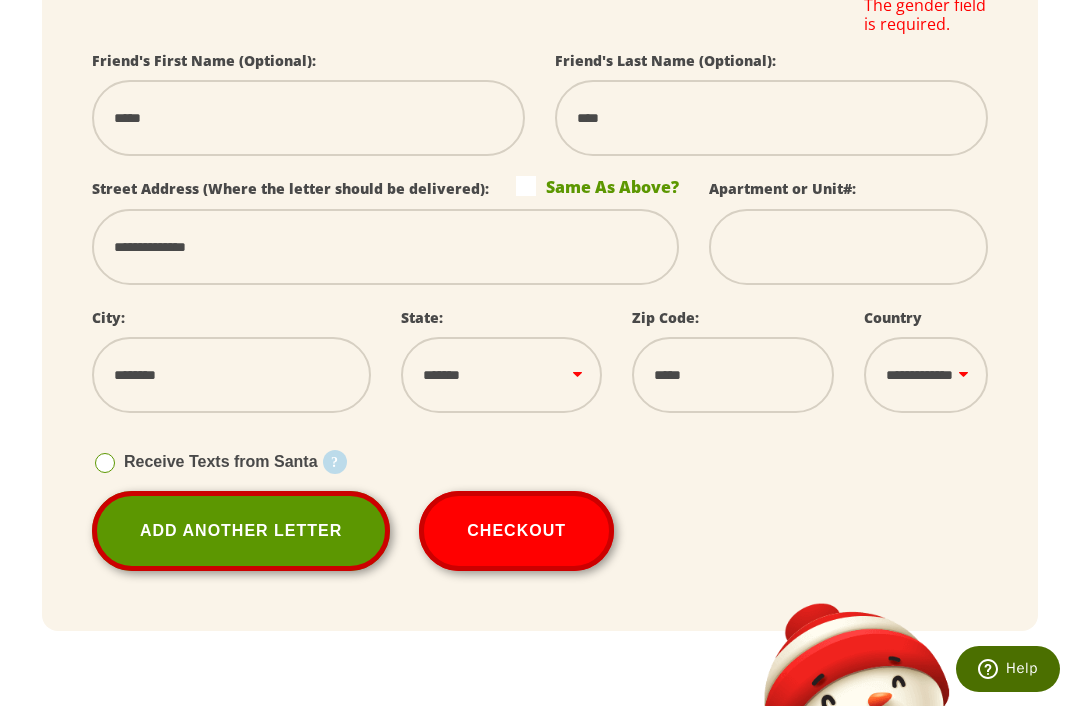 click on "Checkout" at bounding box center [516, 531] 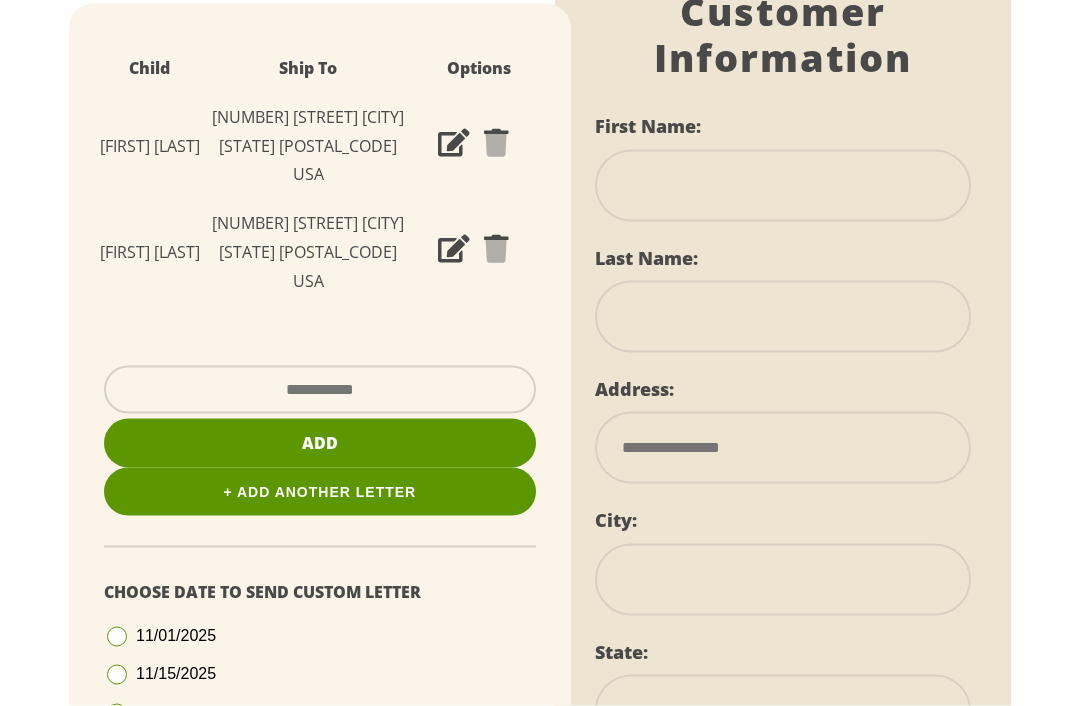 scroll, scrollTop: 425, scrollLeft: 0, axis: vertical 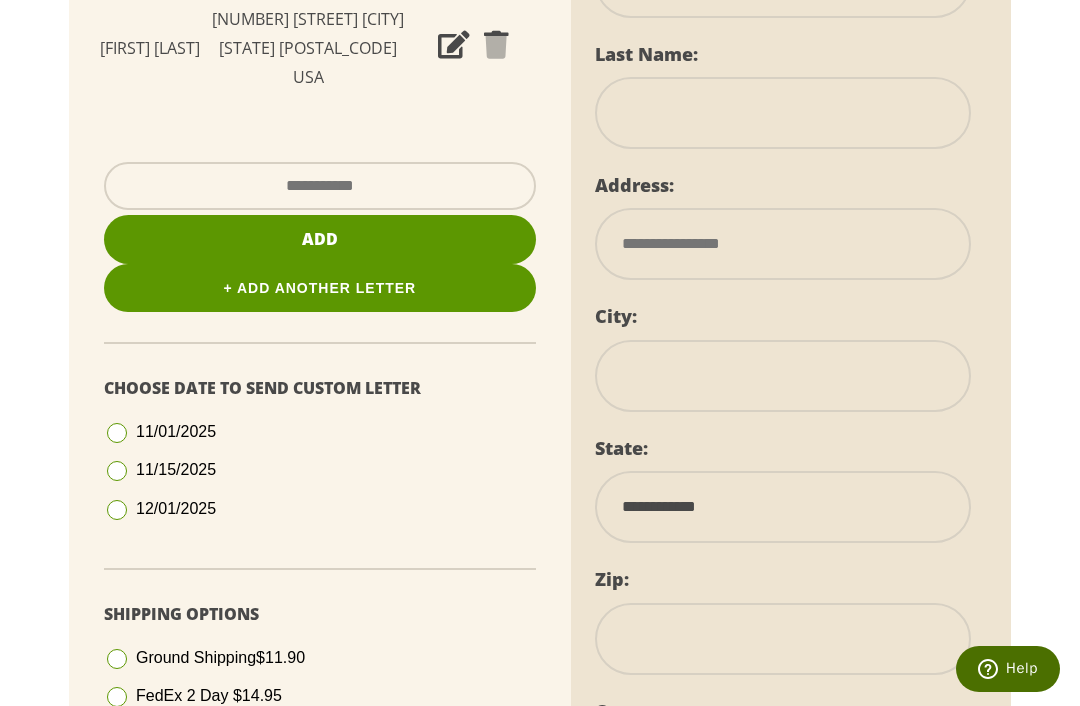 click at bounding box center (117, 510) 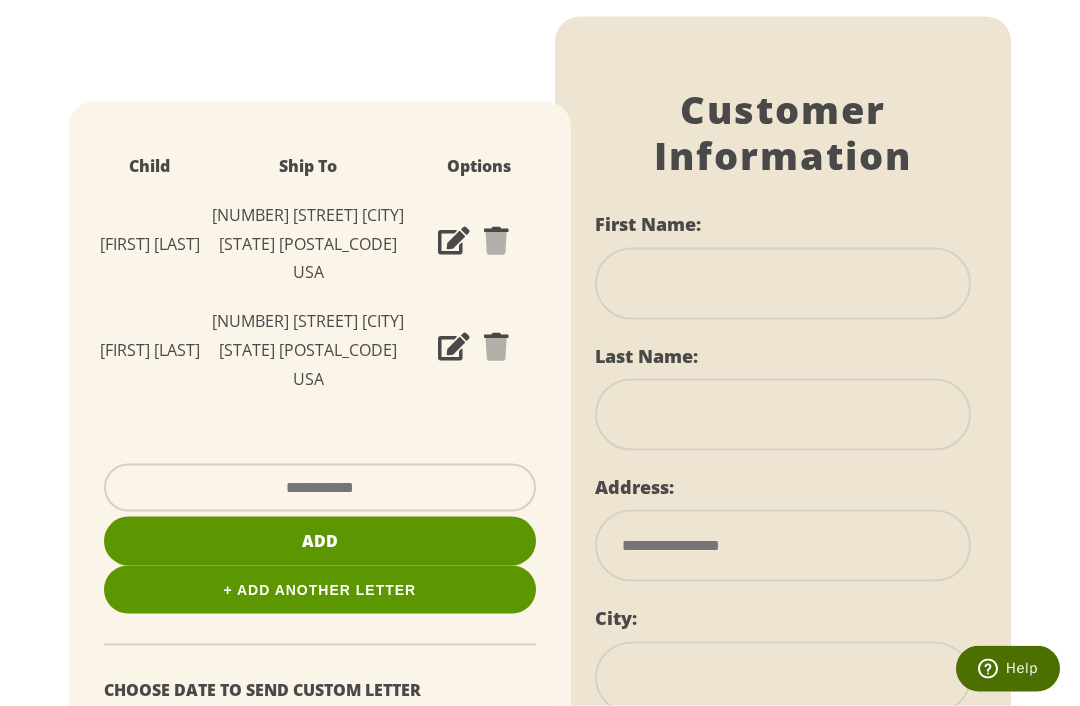 scroll, scrollTop: 319, scrollLeft: 0, axis: vertical 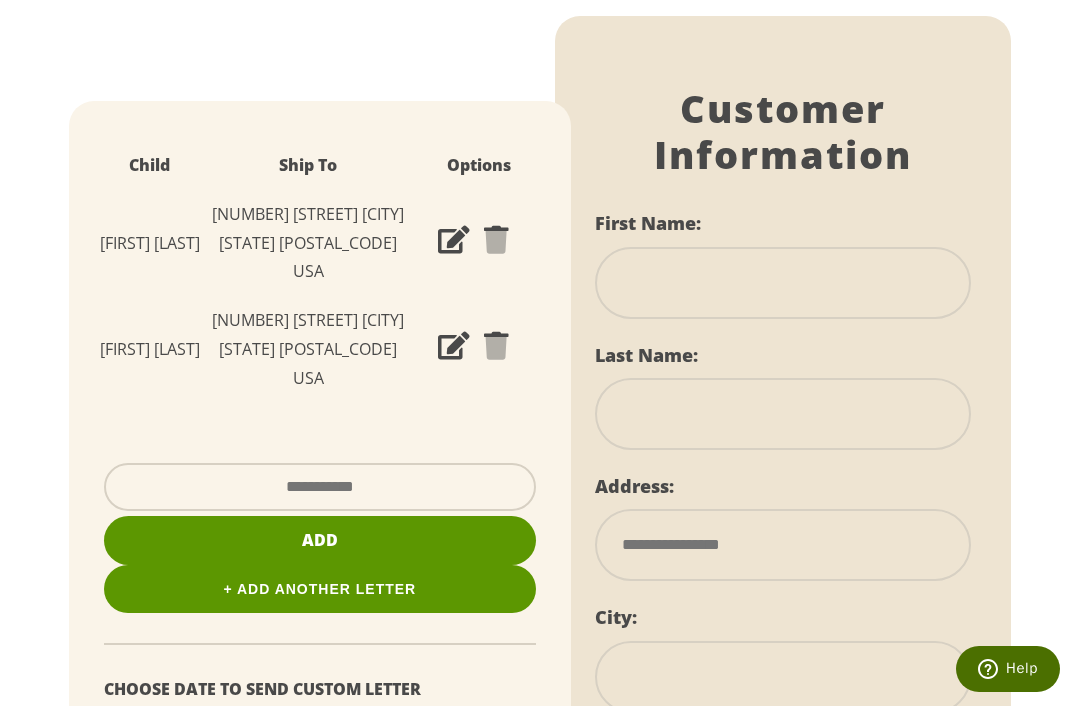 click at bounding box center (320, 487) 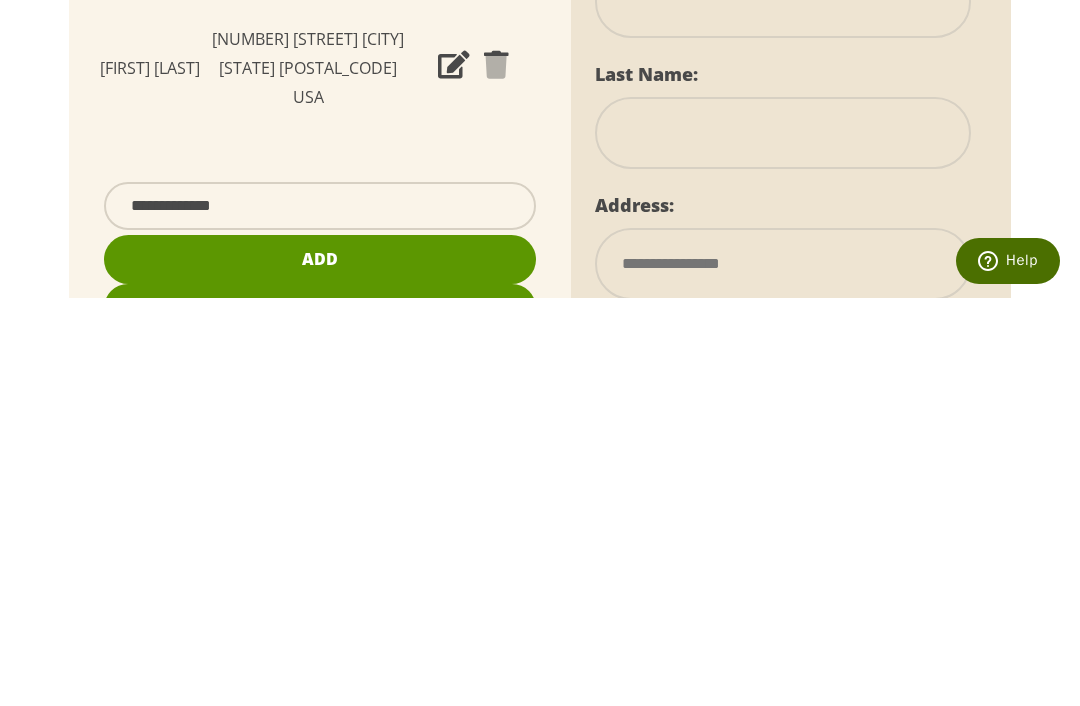 scroll, scrollTop: 201, scrollLeft: 0, axis: vertical 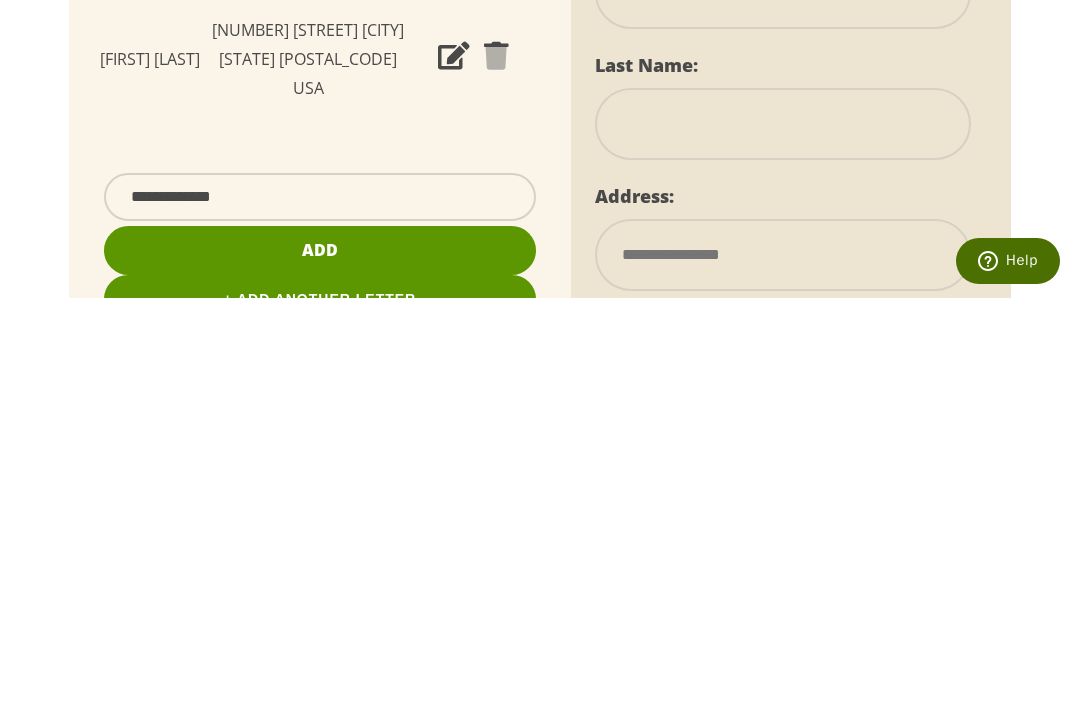 click on "**********" at bounding box center (320, 605) 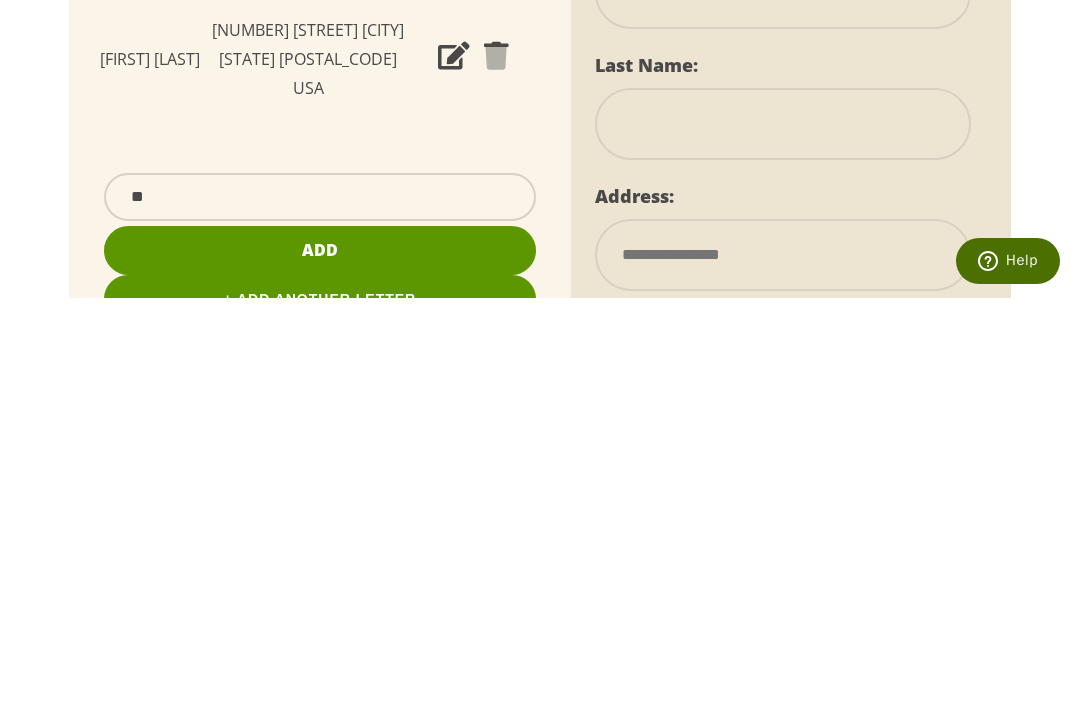 type on "*" 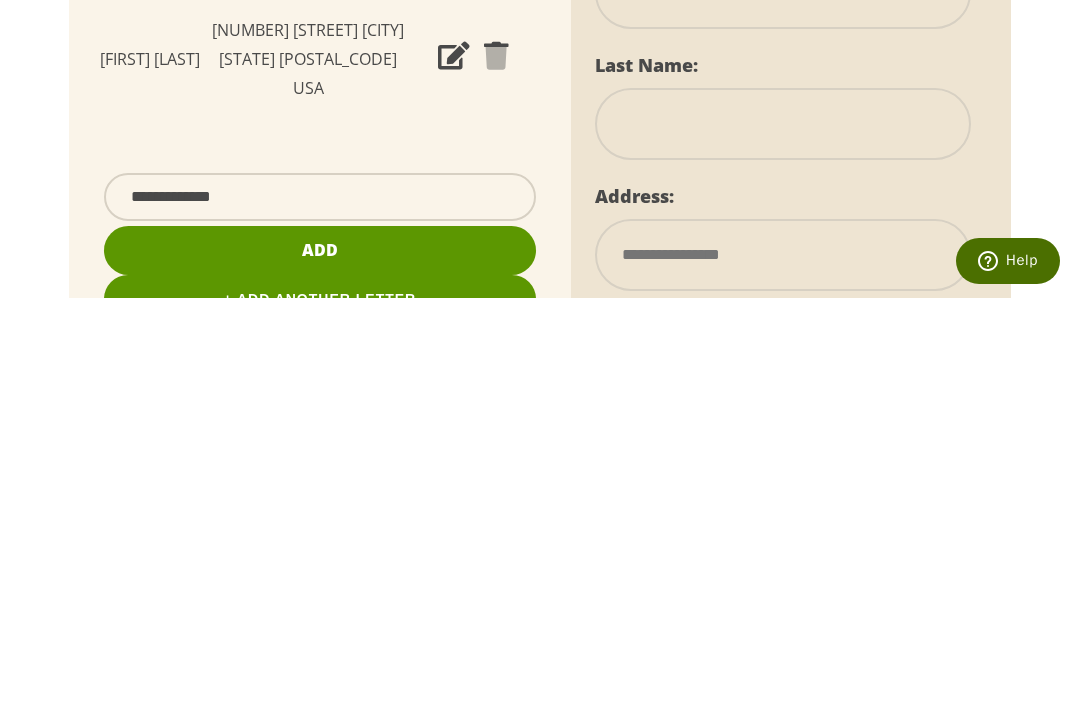 type on "**********" 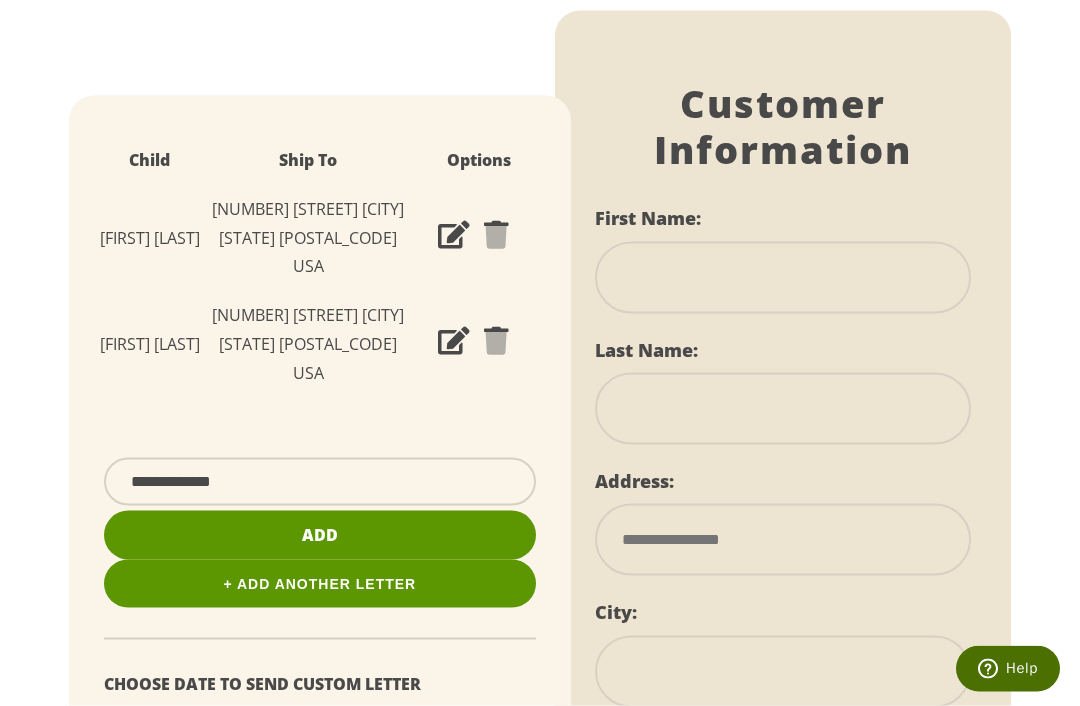 scroll, scrollTop: 298, scrollLeft: 0, axis: vertical 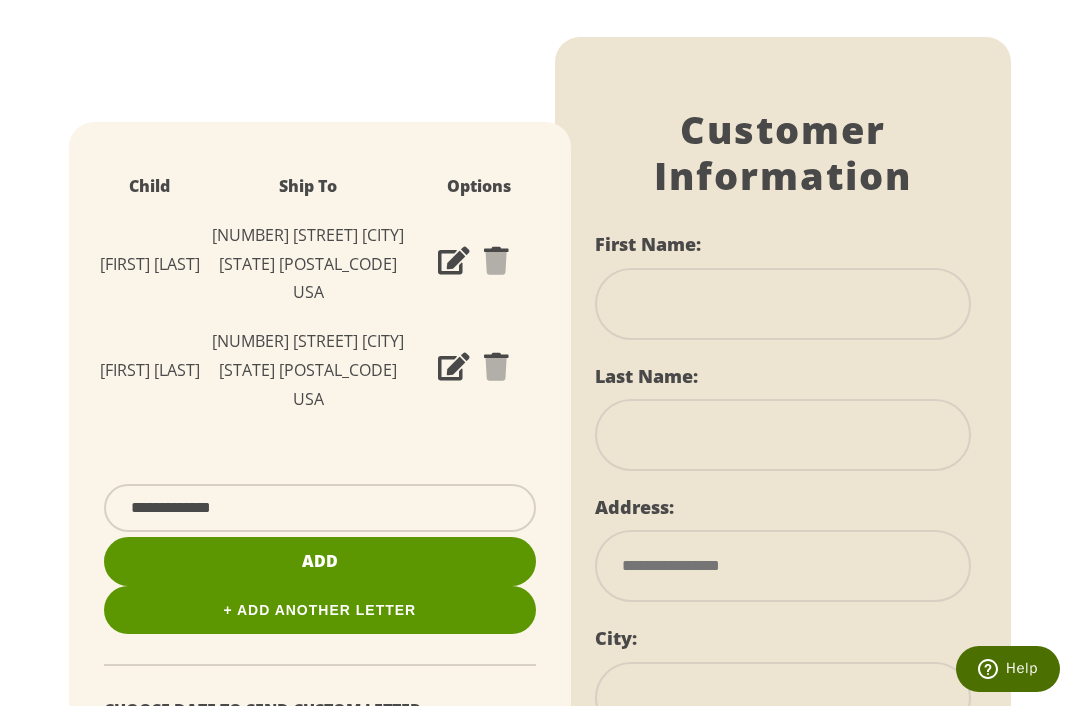 click at bounding box center [783, 304] 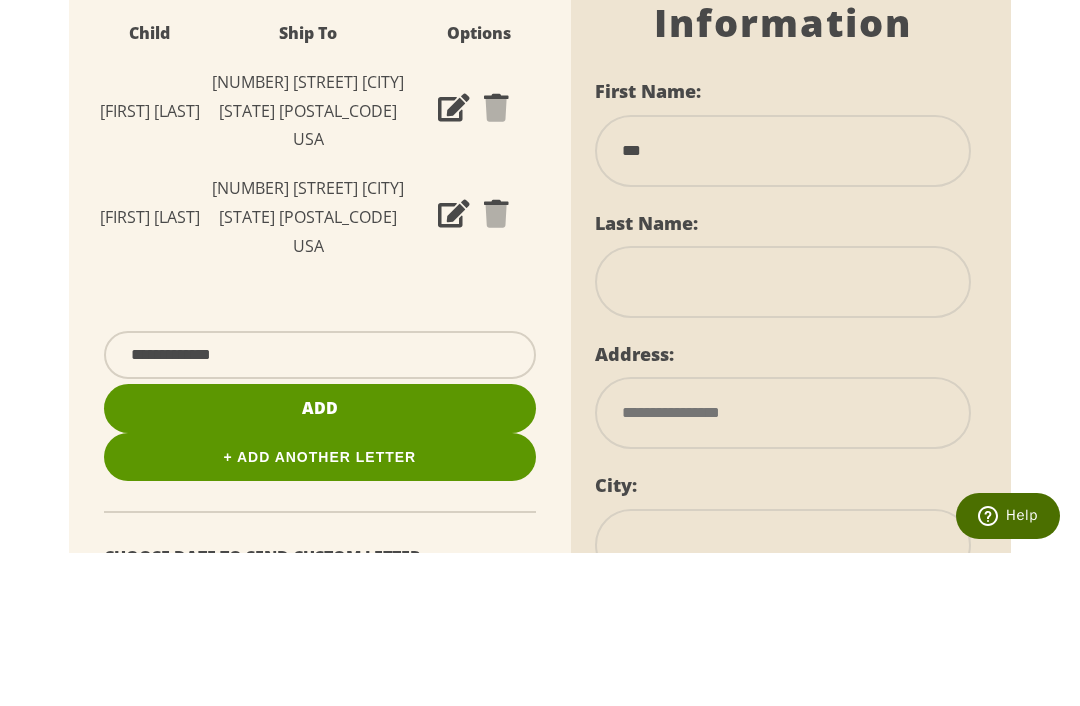 type on "***" 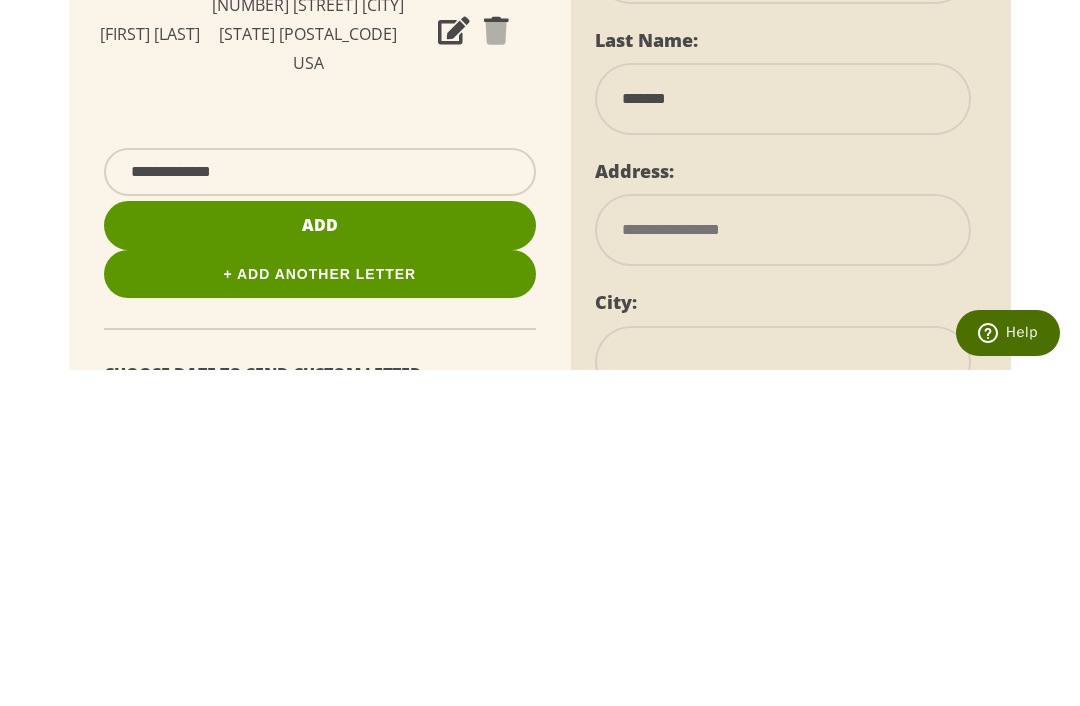 type on "*******" 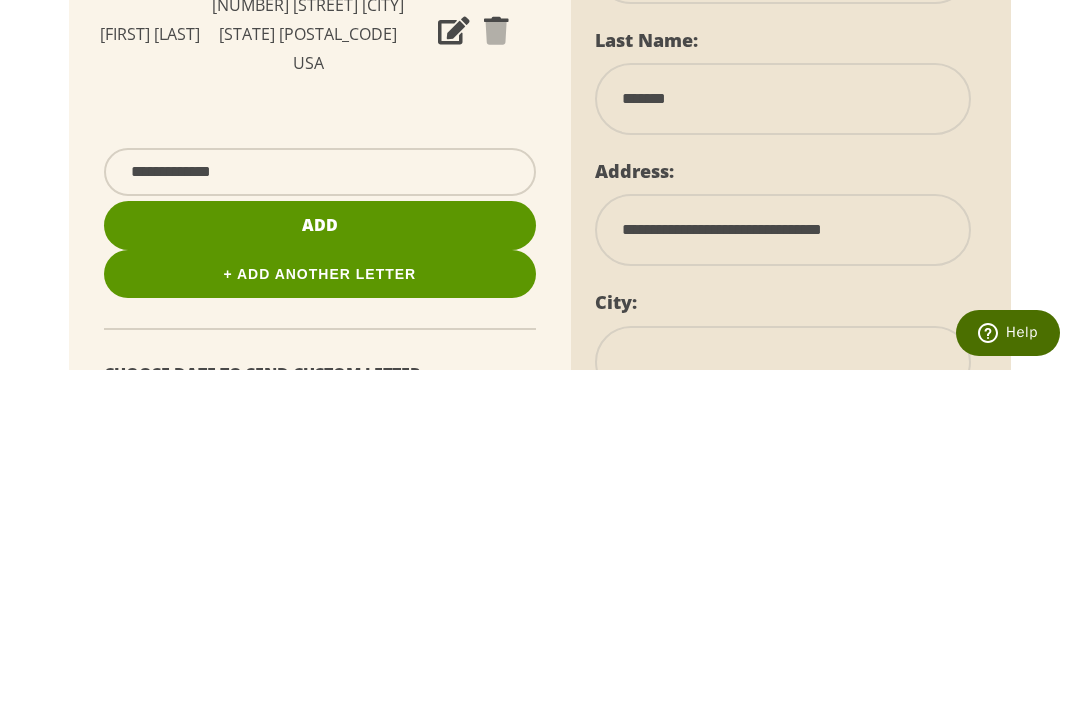 scroll, scrollTop: 634, scrollLeft: 0, axis: vertical 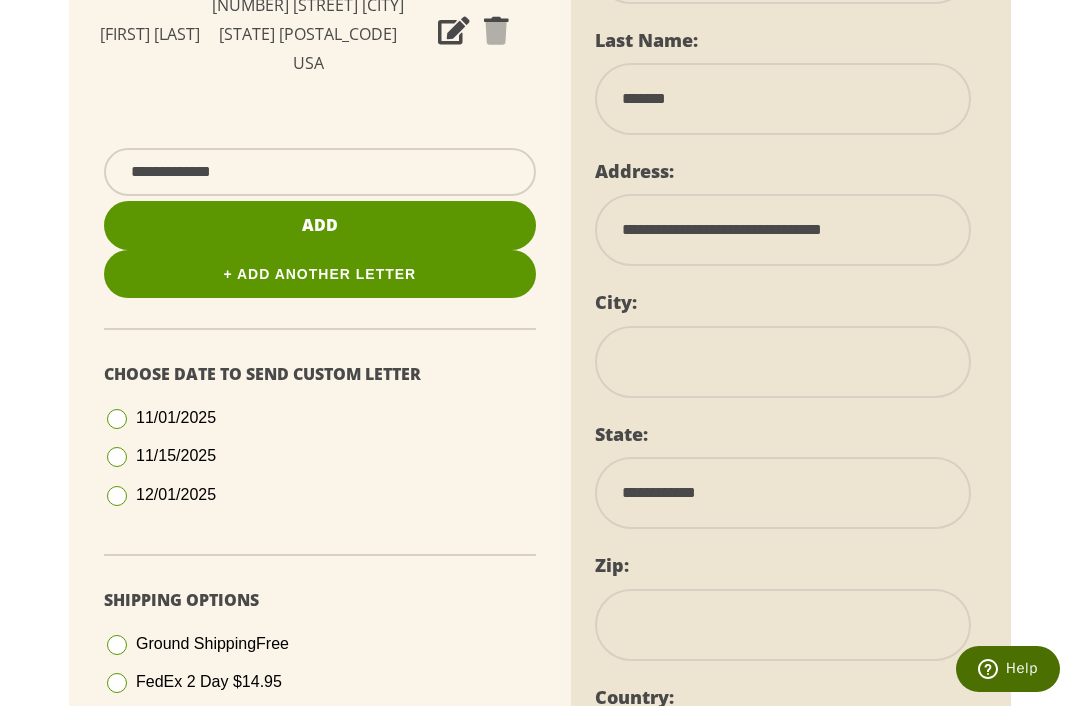 type on "**********" 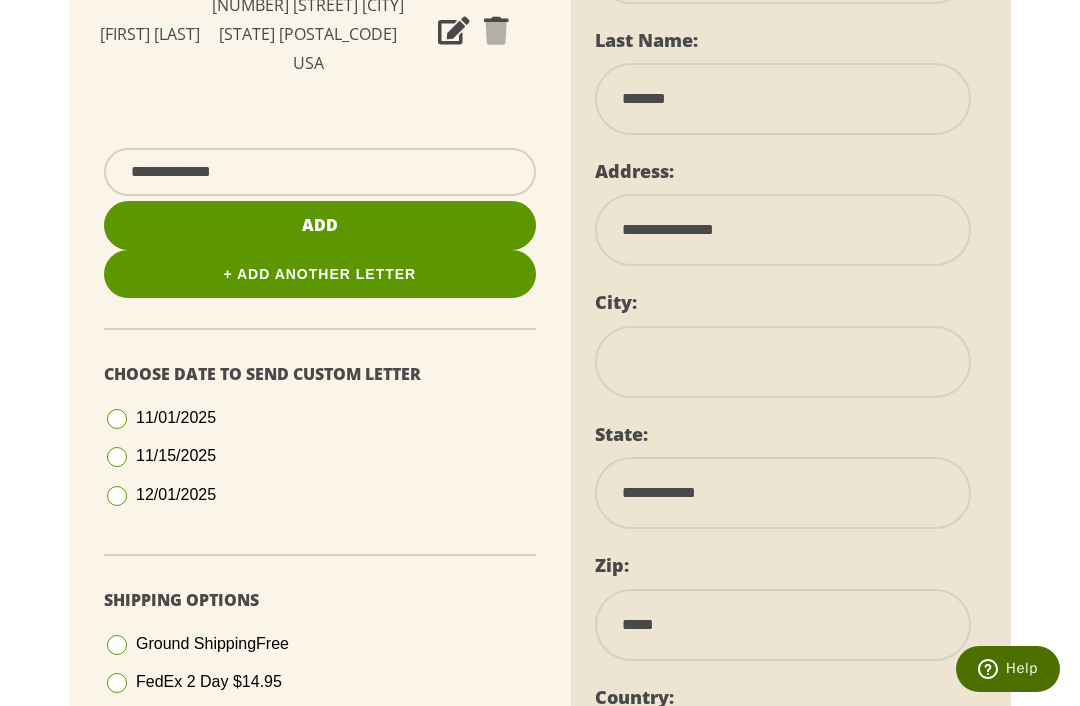 click at bounding box center [783, 362] 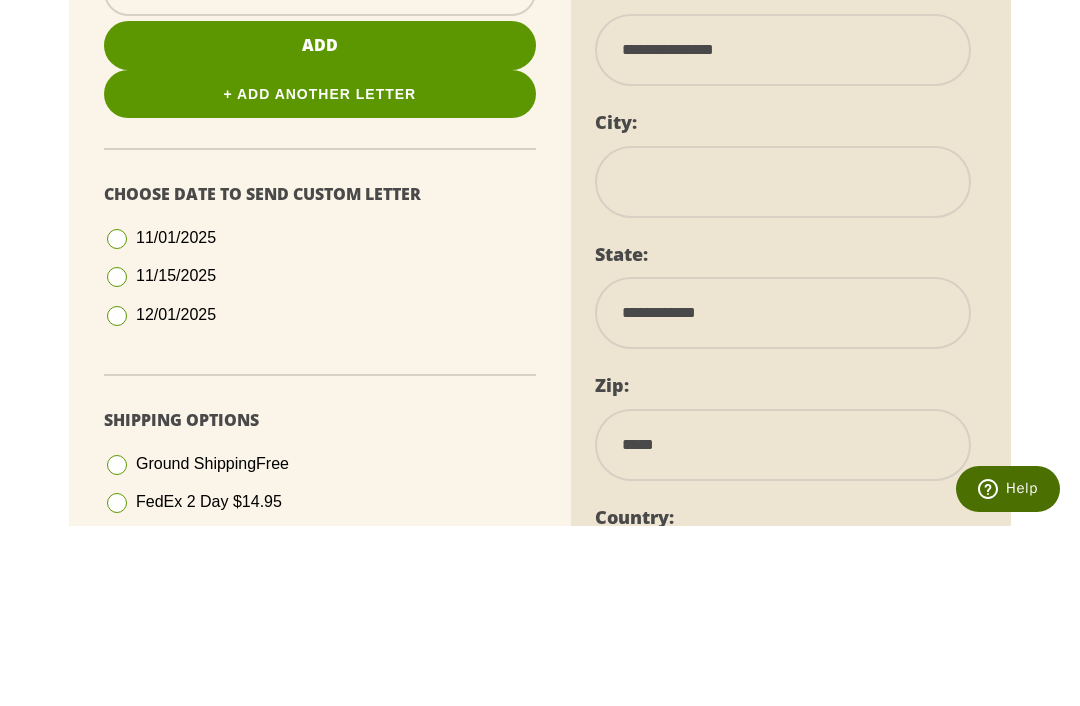 type on "*" 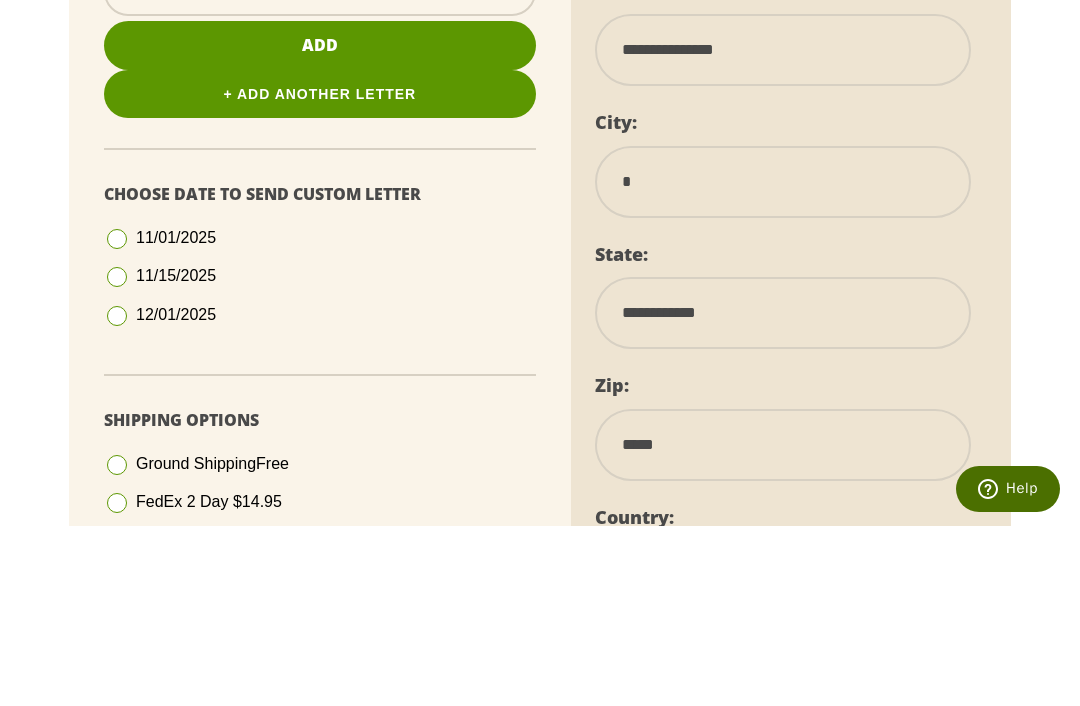 type on "**" 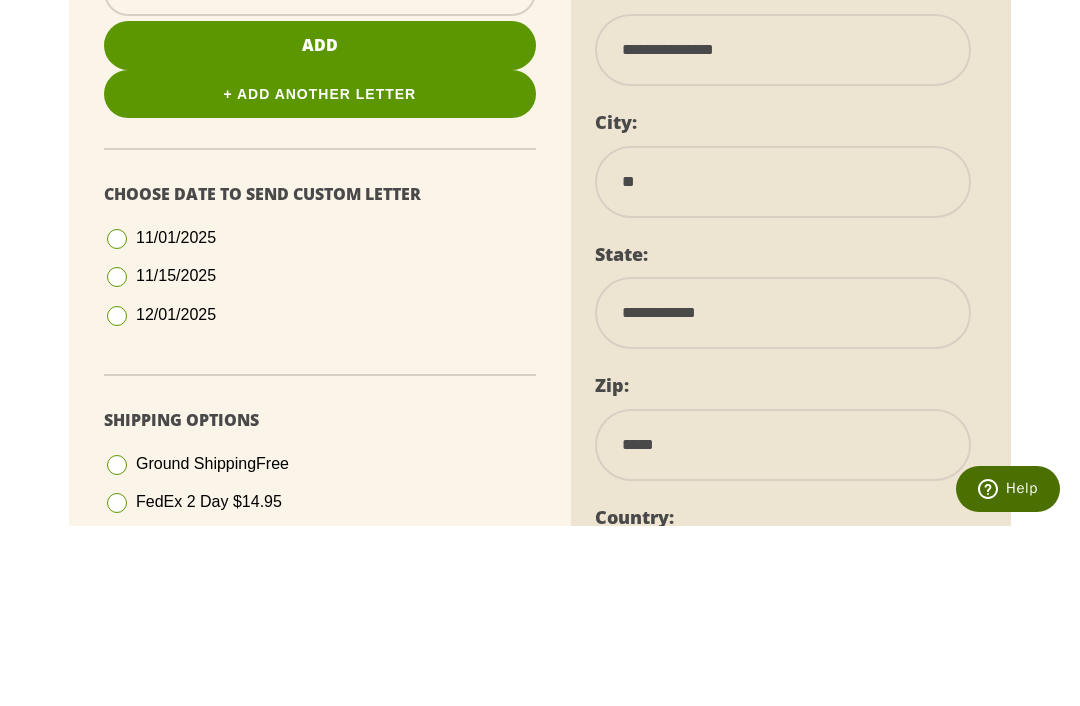select 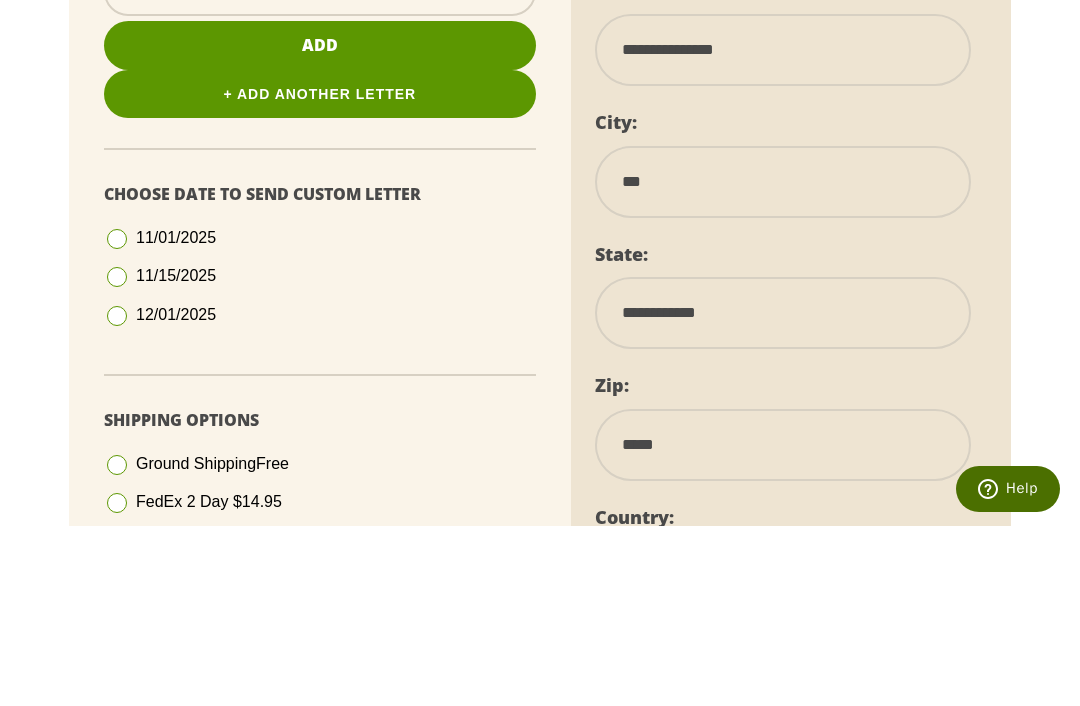 select 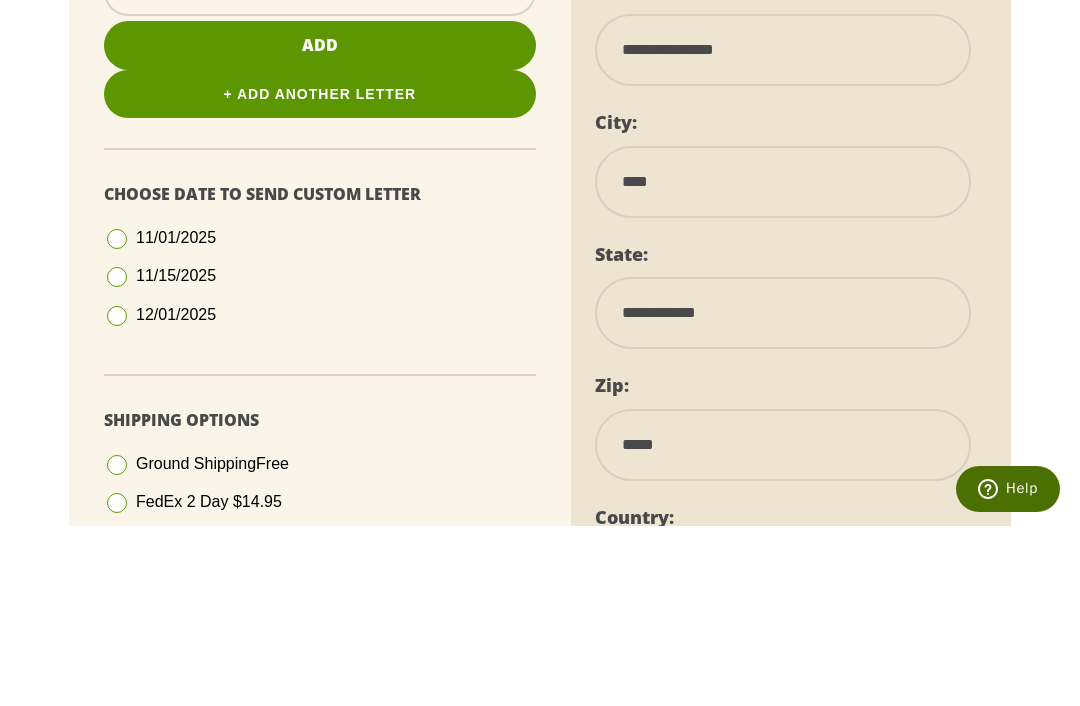 select 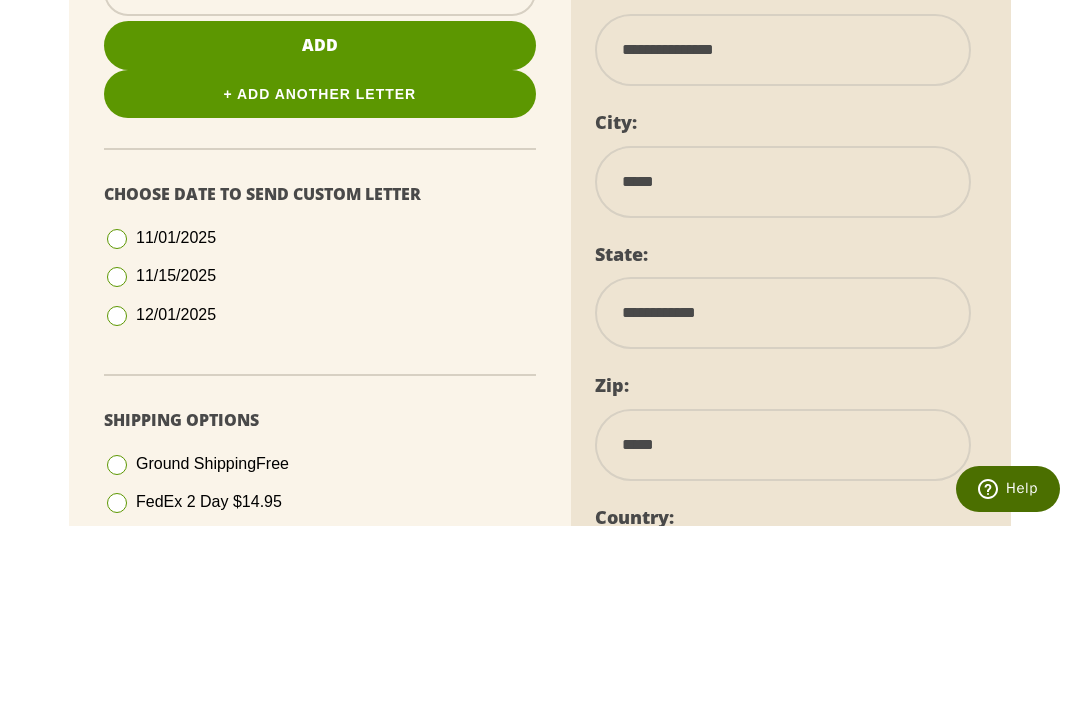 type on "*****" 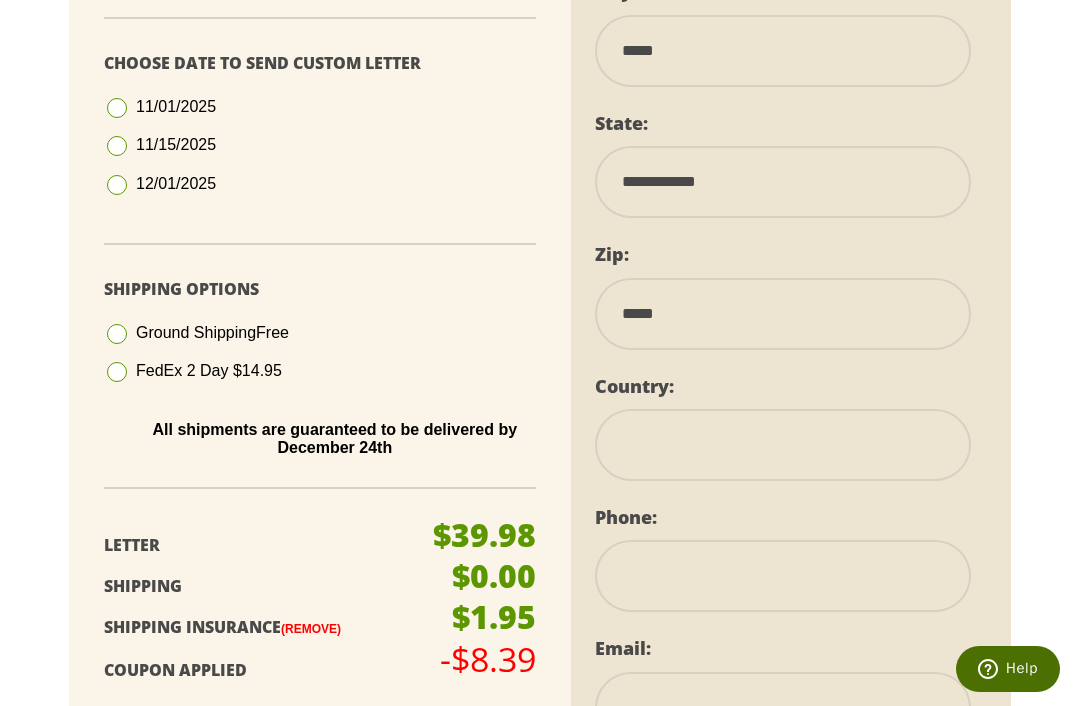 select on "**" 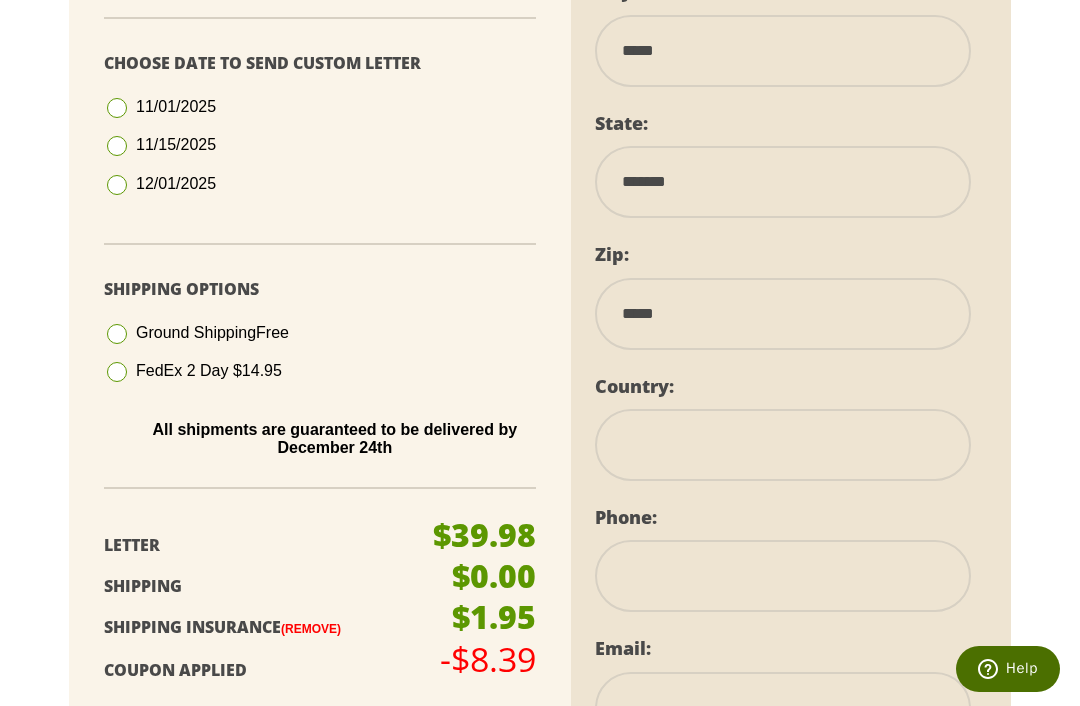 click on "**********" at bounding box center [783, 445] 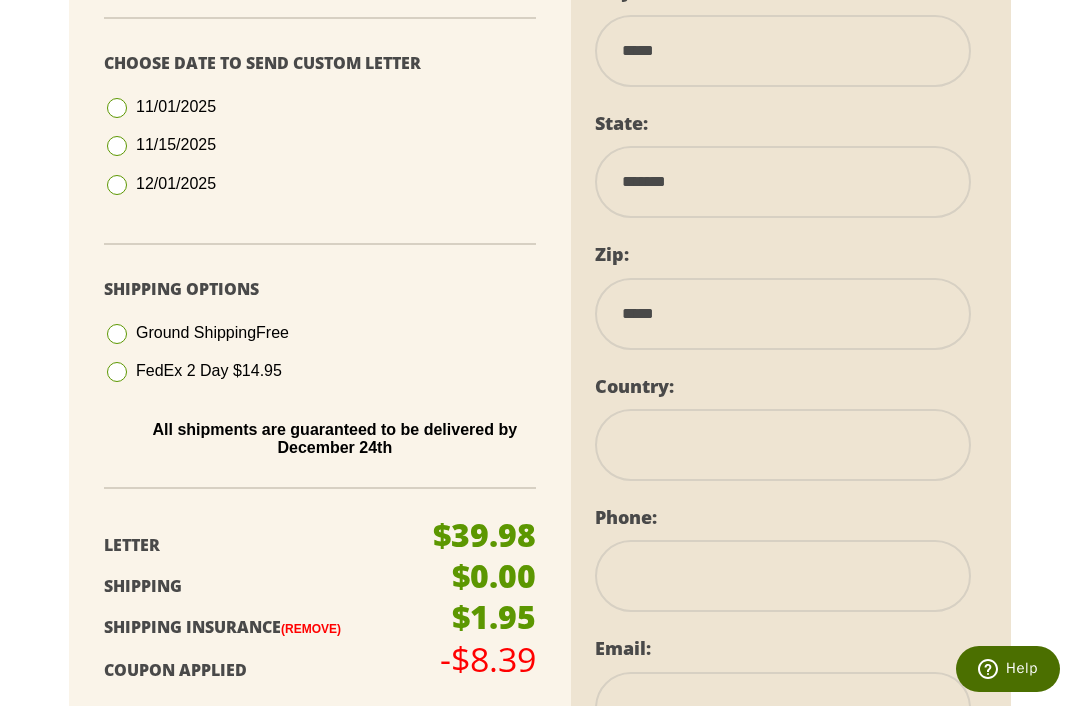 select on "**" 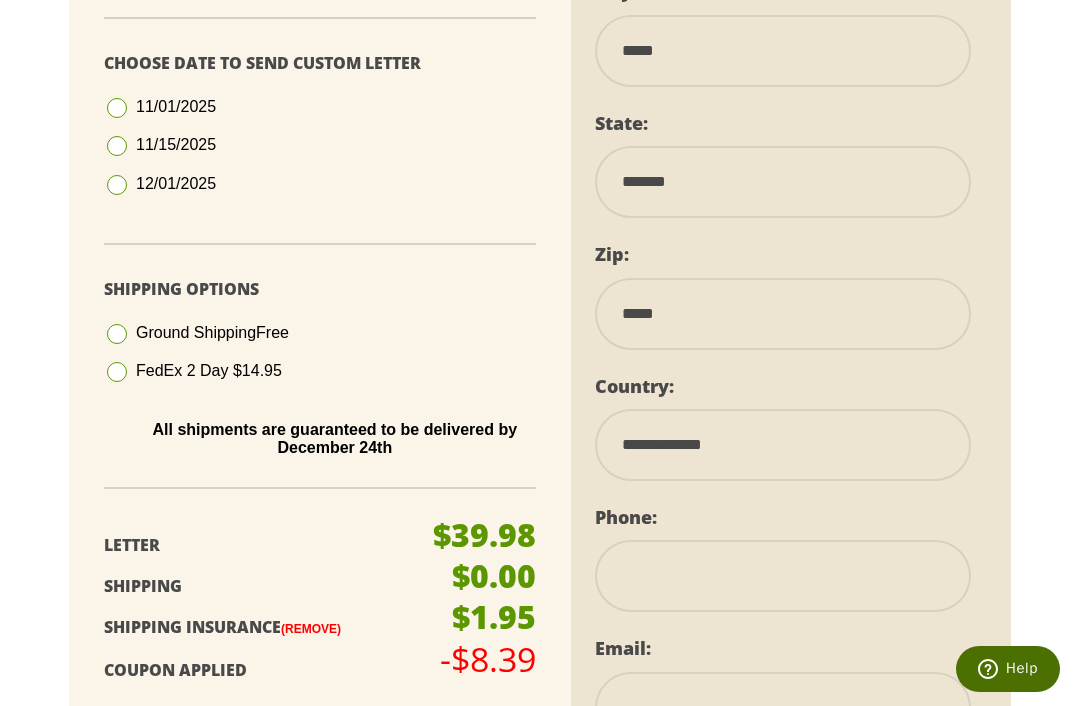 click at bounding box center [783, 576] 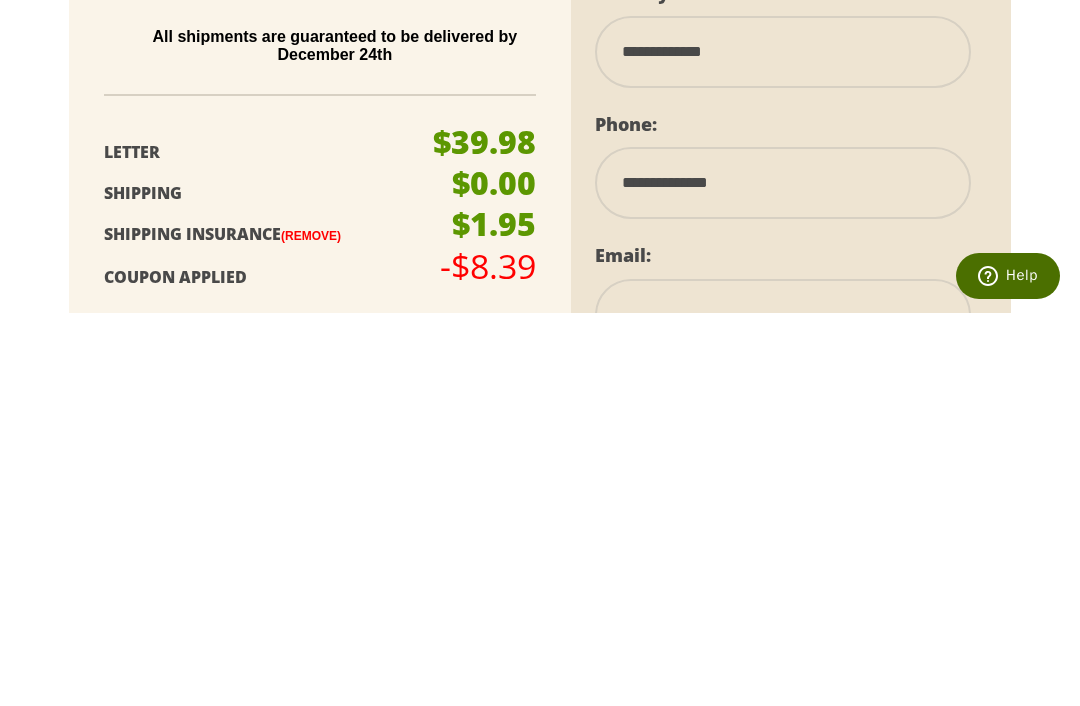 type on "**********" 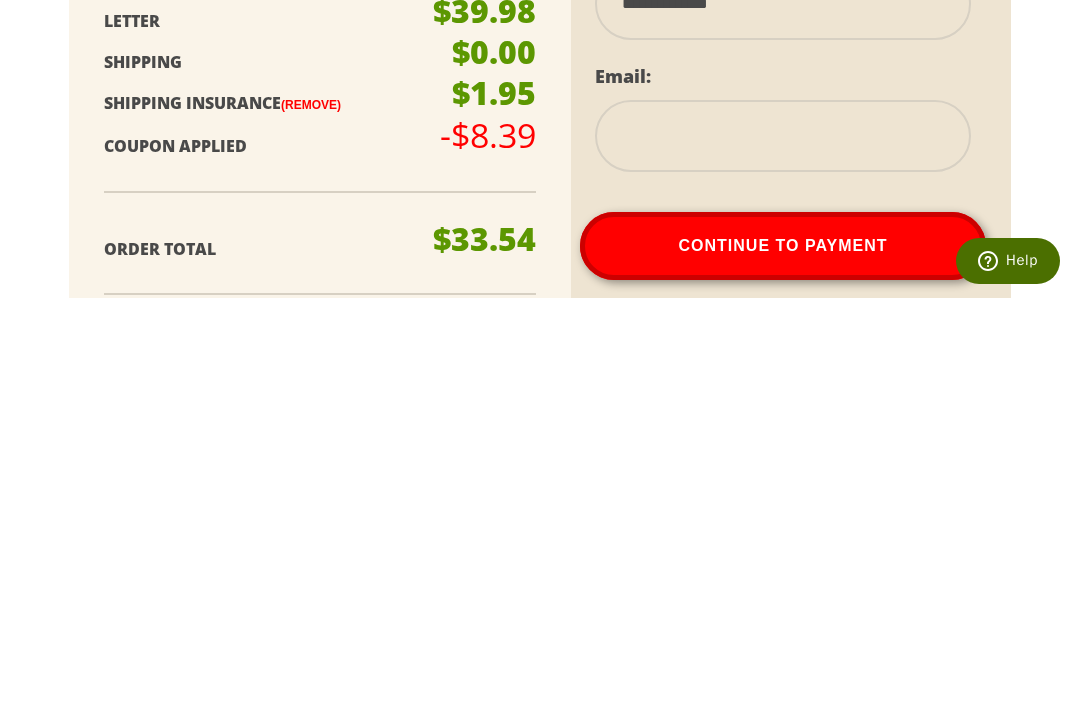 scroll, scrollTop: 1469, scrollLeft: 0, axis: vertical 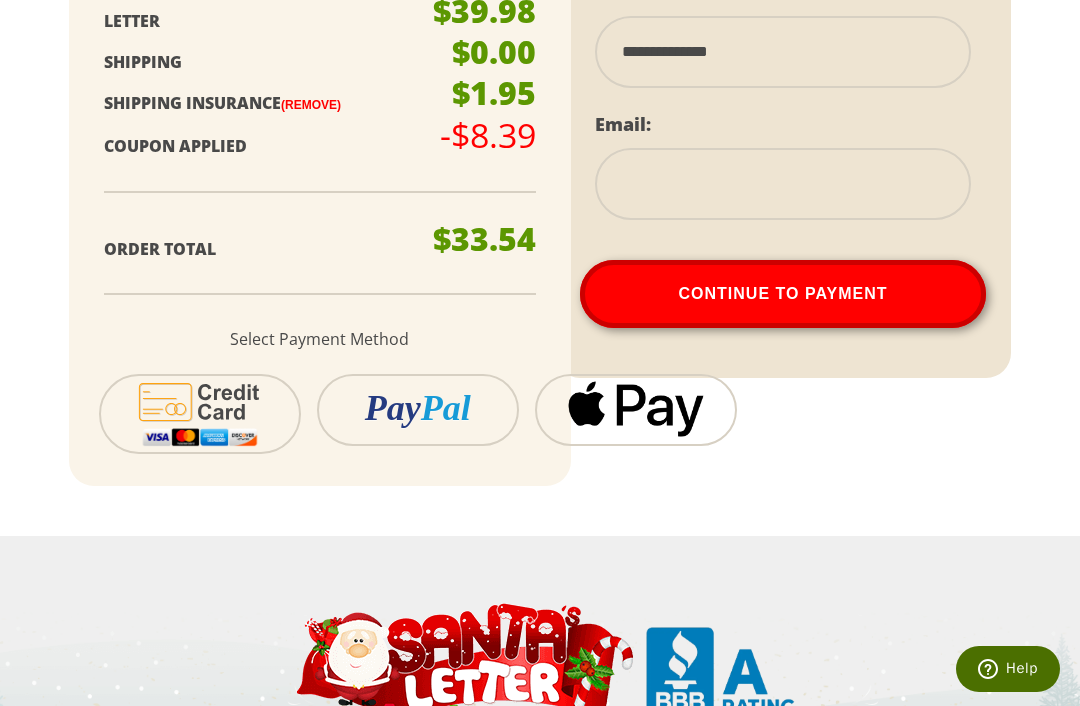 click at bounding box center [783, 184] 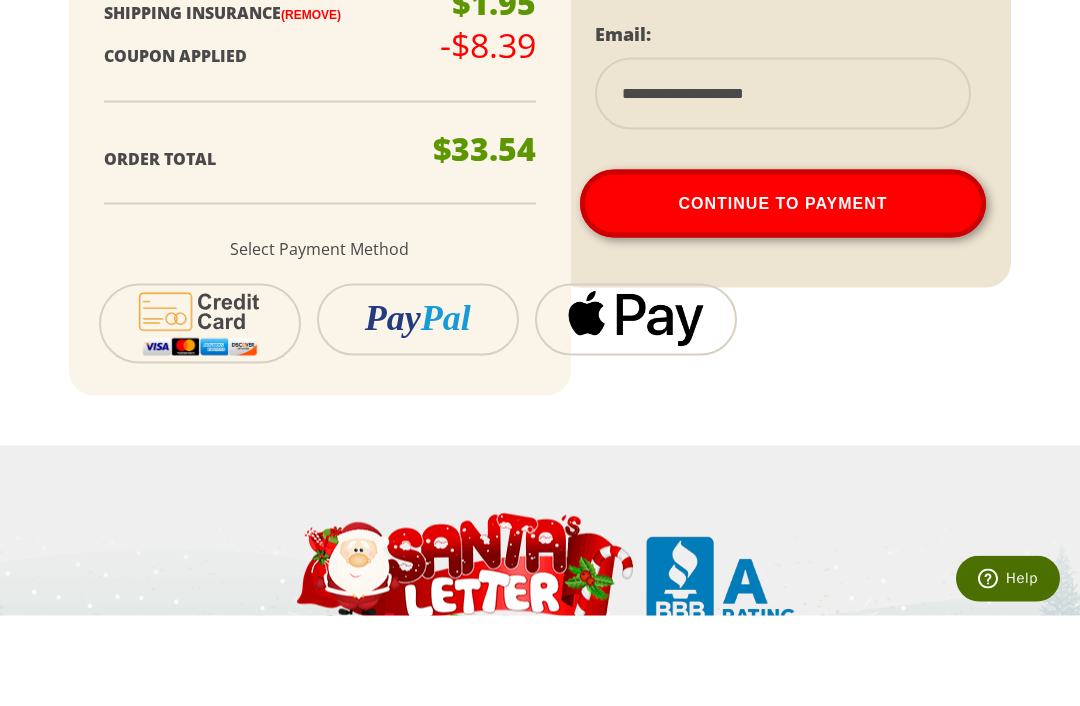 type on "**********" 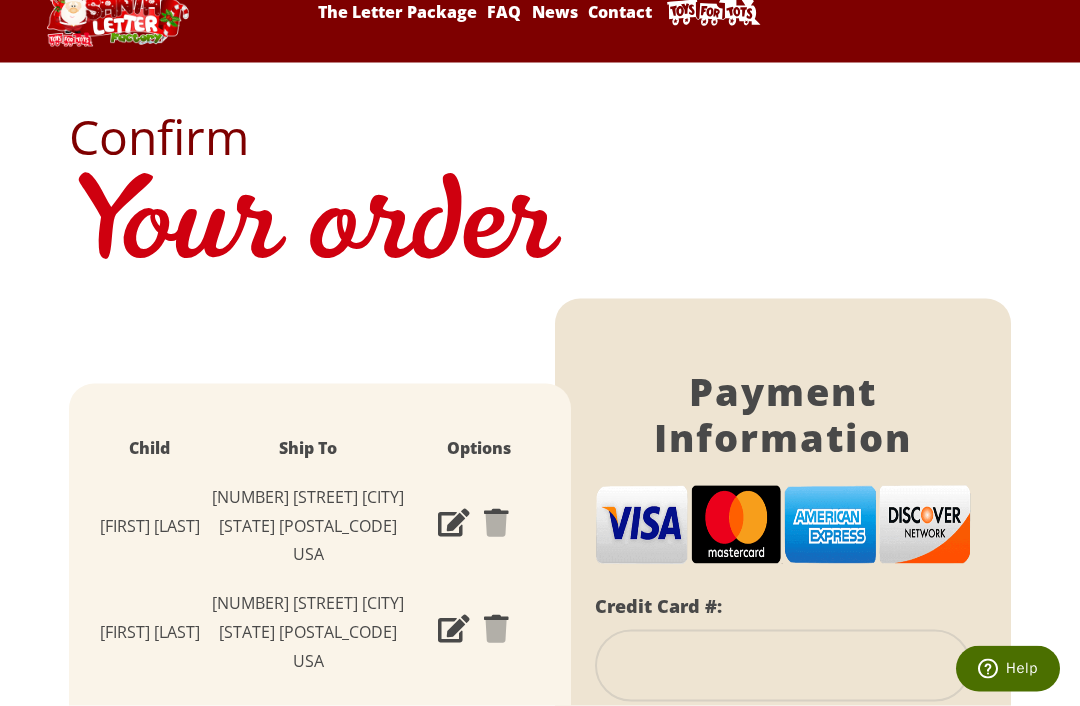 scroll, scrollTop: 0, scrollLeft: 0, axis: both 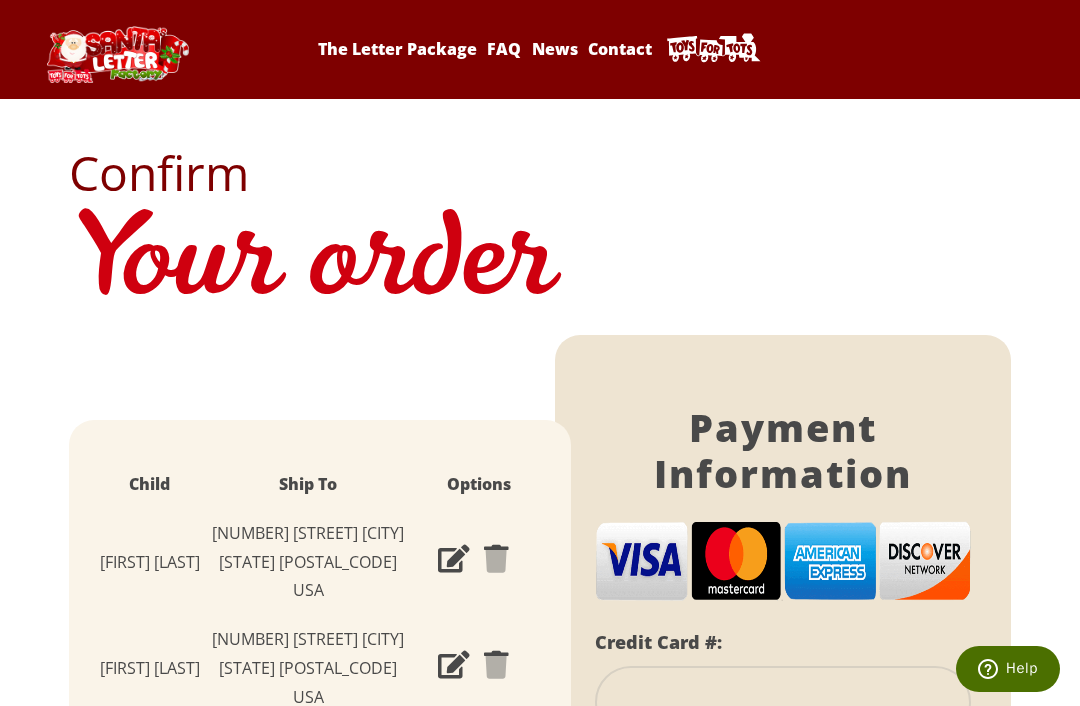 click on "Options" at bounding box center [479, 484] 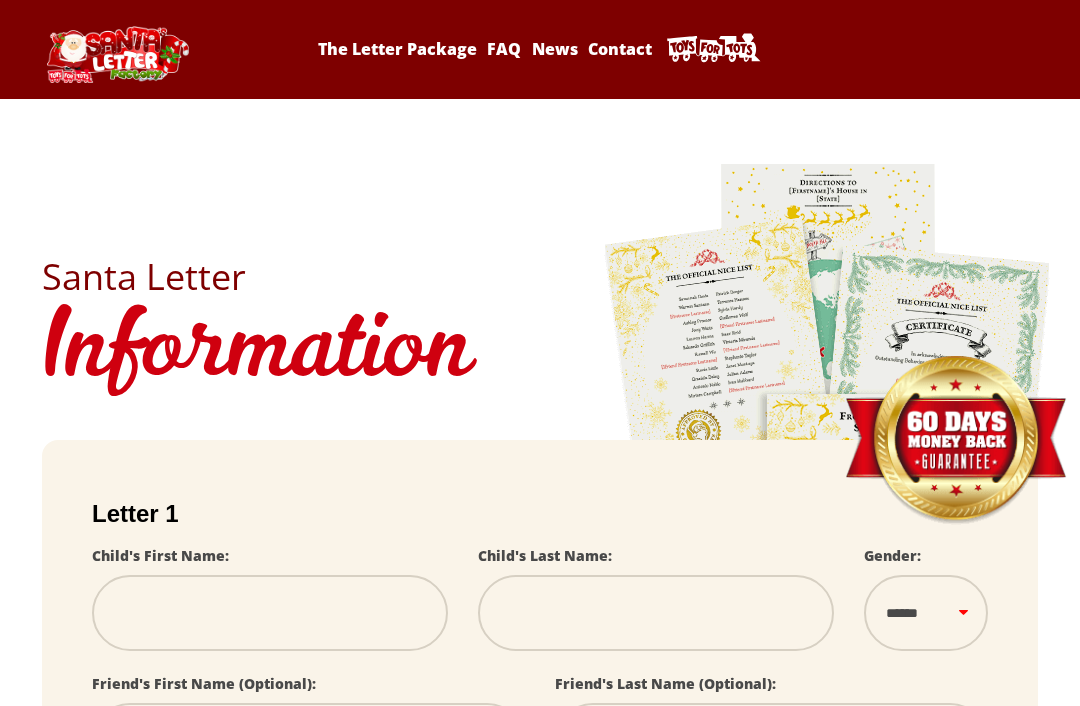 scroll, scrollTop: 0, scrollLeft: 0, axis: both 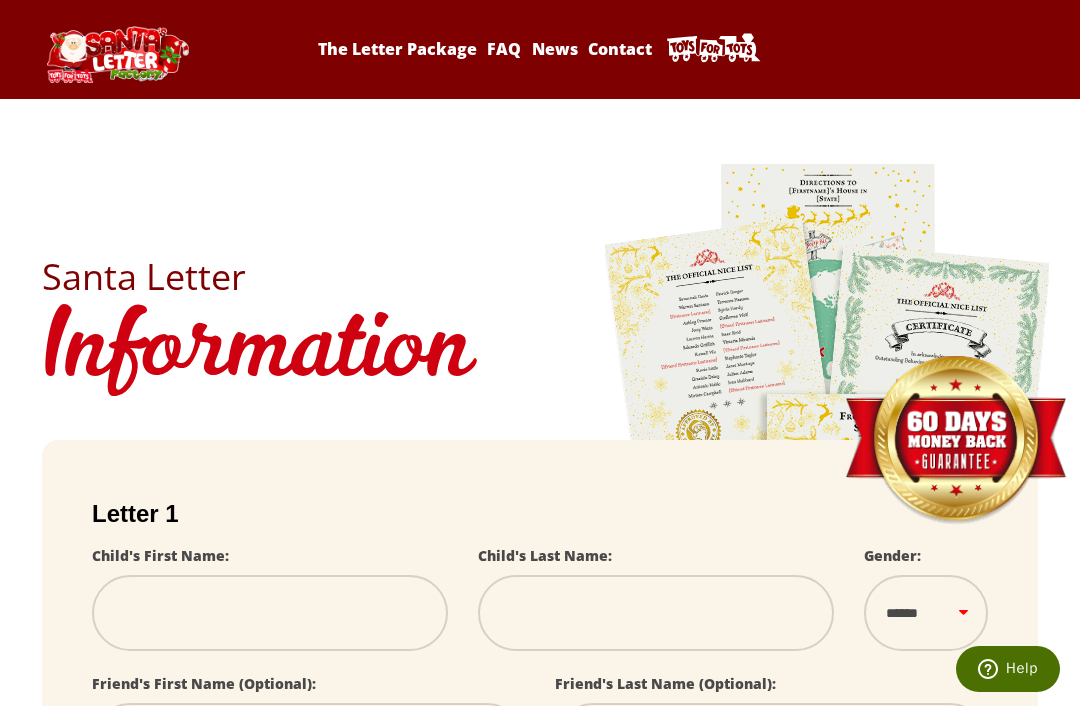 click on "FAQ" at bounding box center (504, 49) 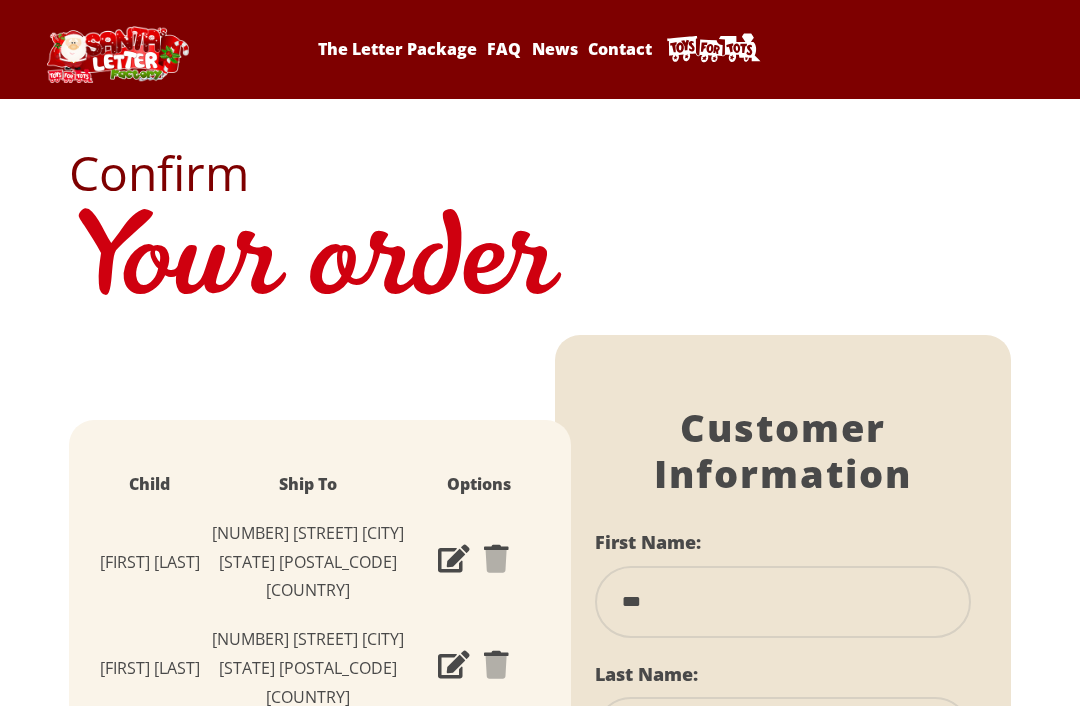 select on "**" 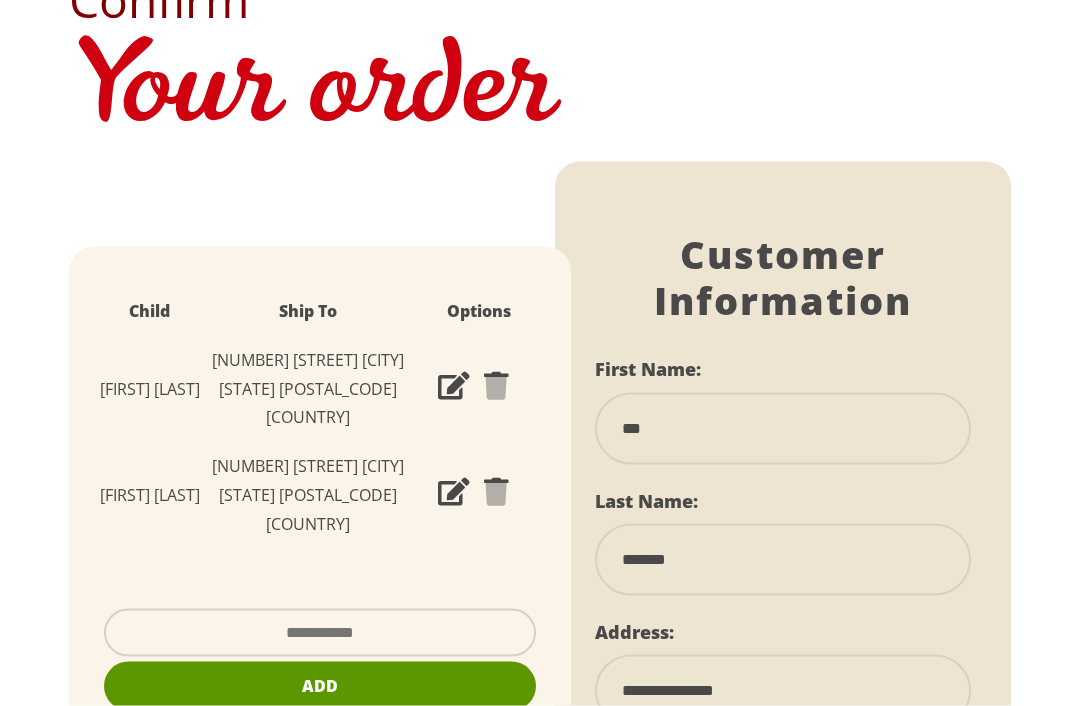 scroll, scrollTop: 0, scrollLeft: 0, axis: both 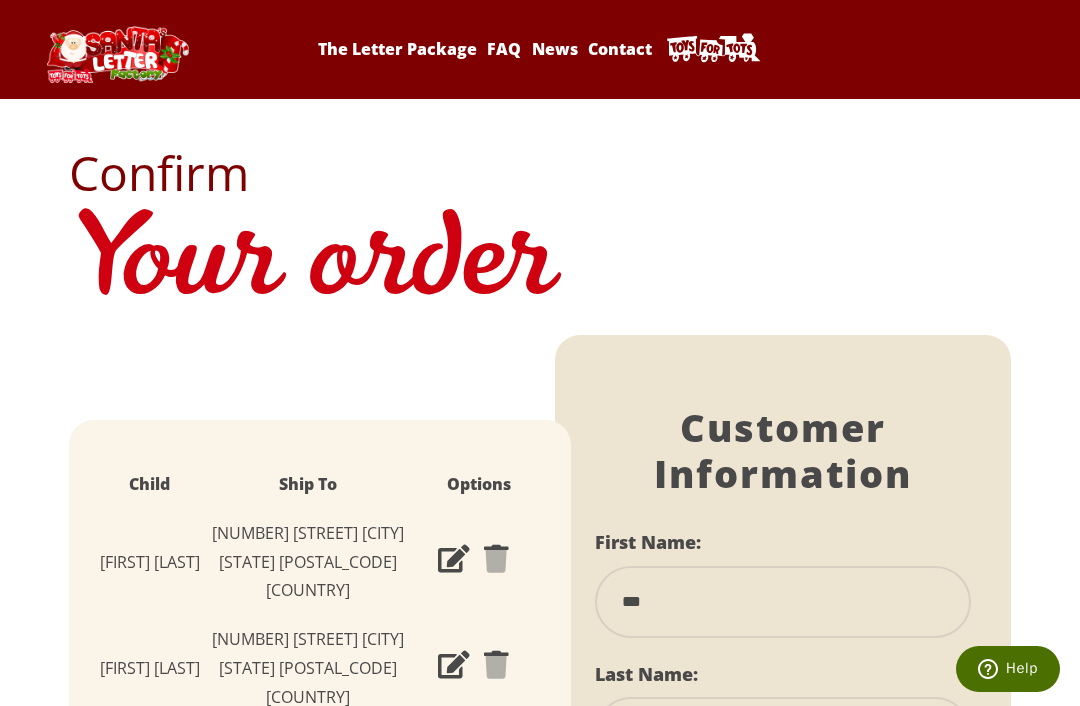 click on "The Letter Package" at bounding box center [397, 49] 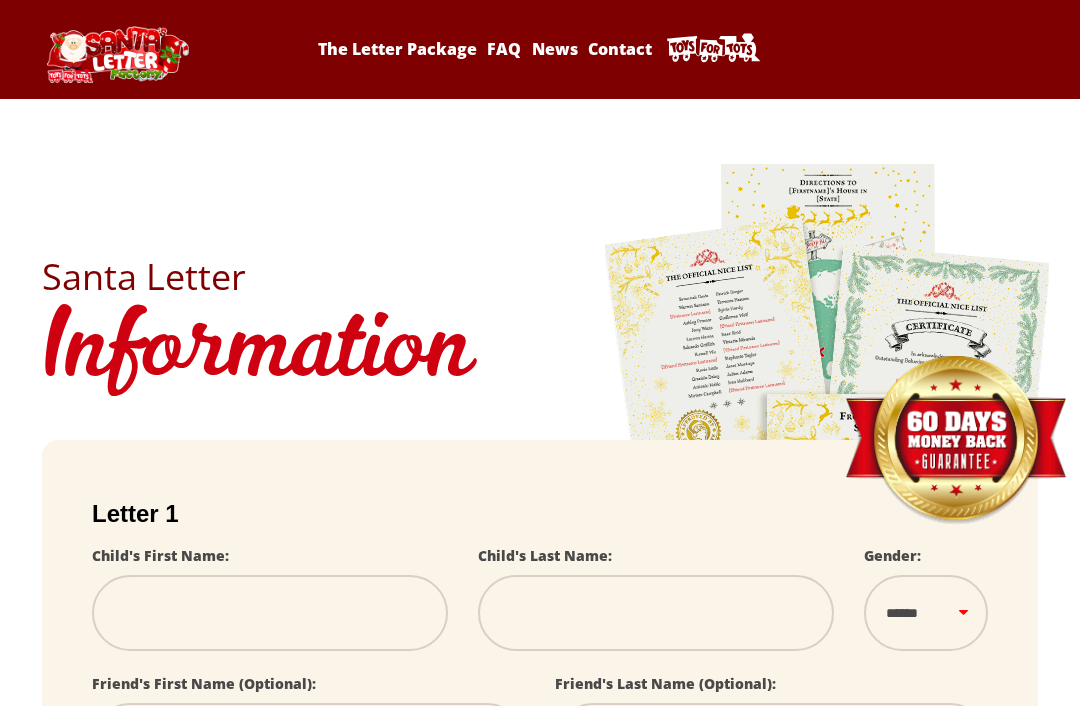 scroll, scrollTop: 218, scrollLeft: 0, axis: vertical 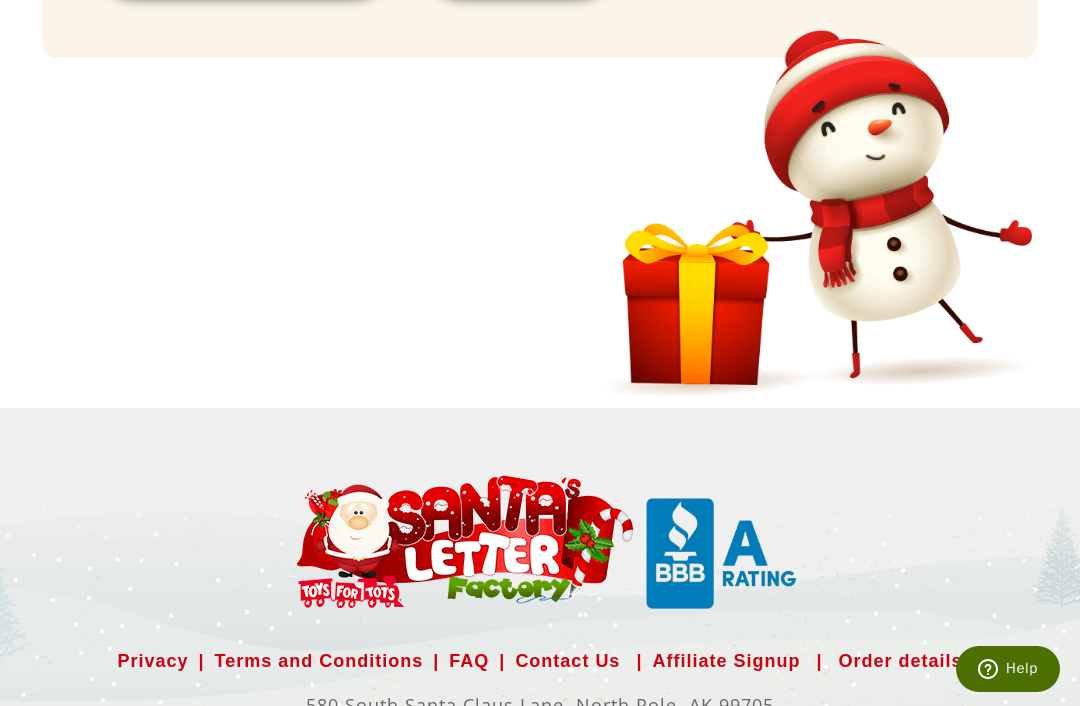 click on "Order details" at bounding box center (900, 661) 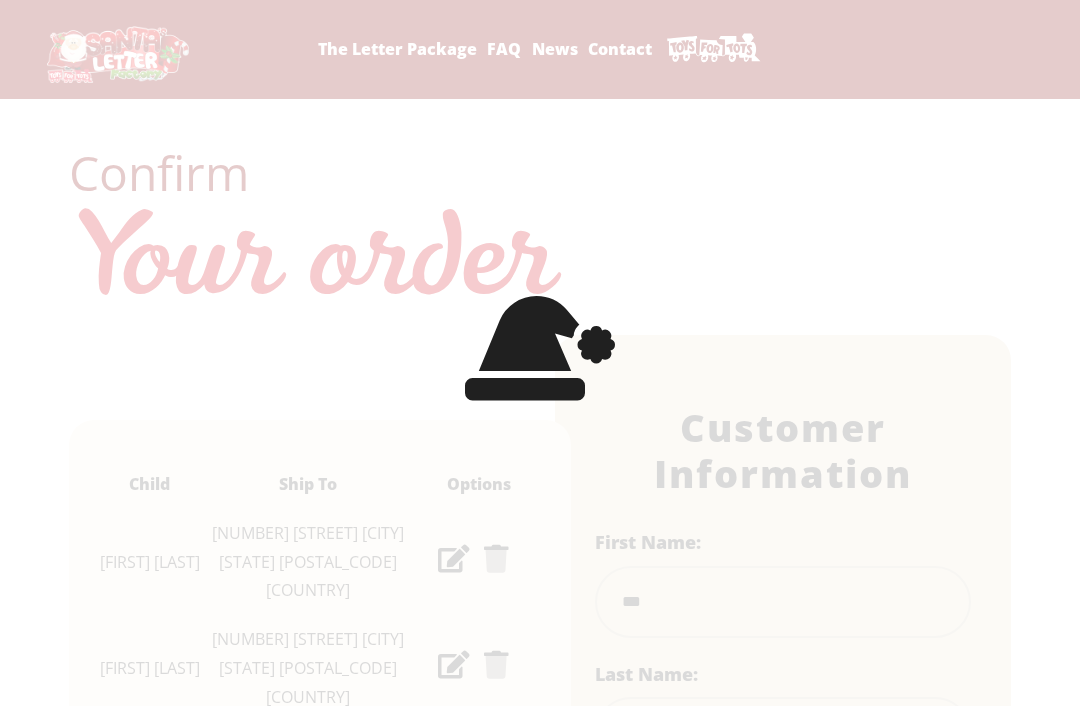 select on "**" 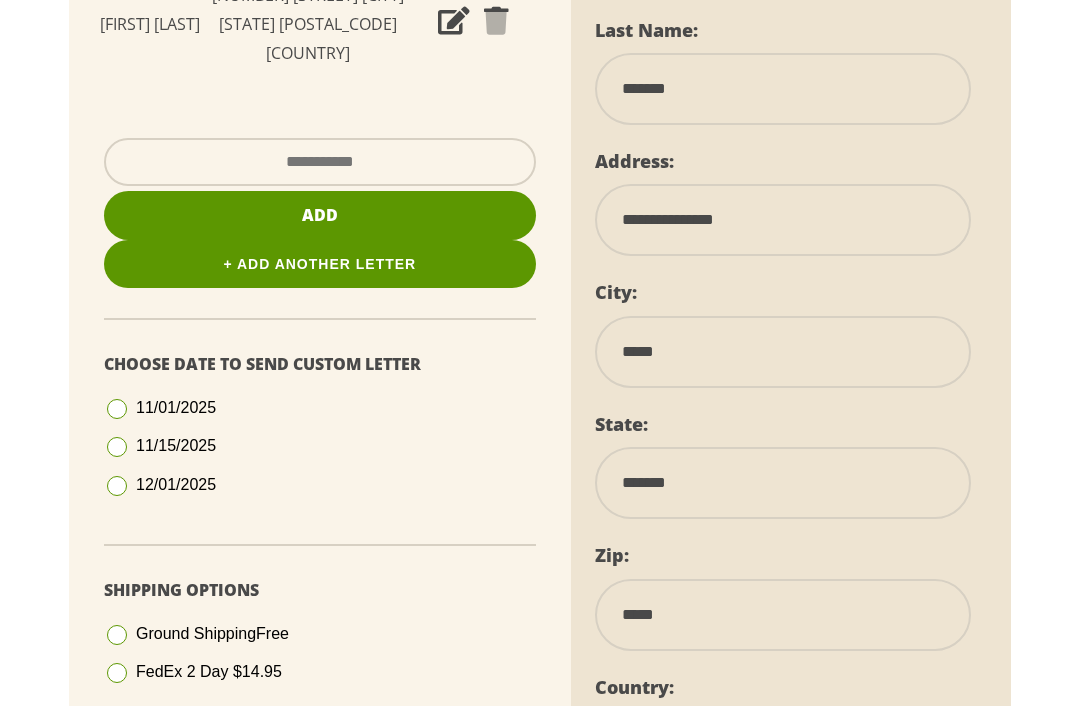 scroll, scrollTop: 0, scrollLeft: 0, axis: both 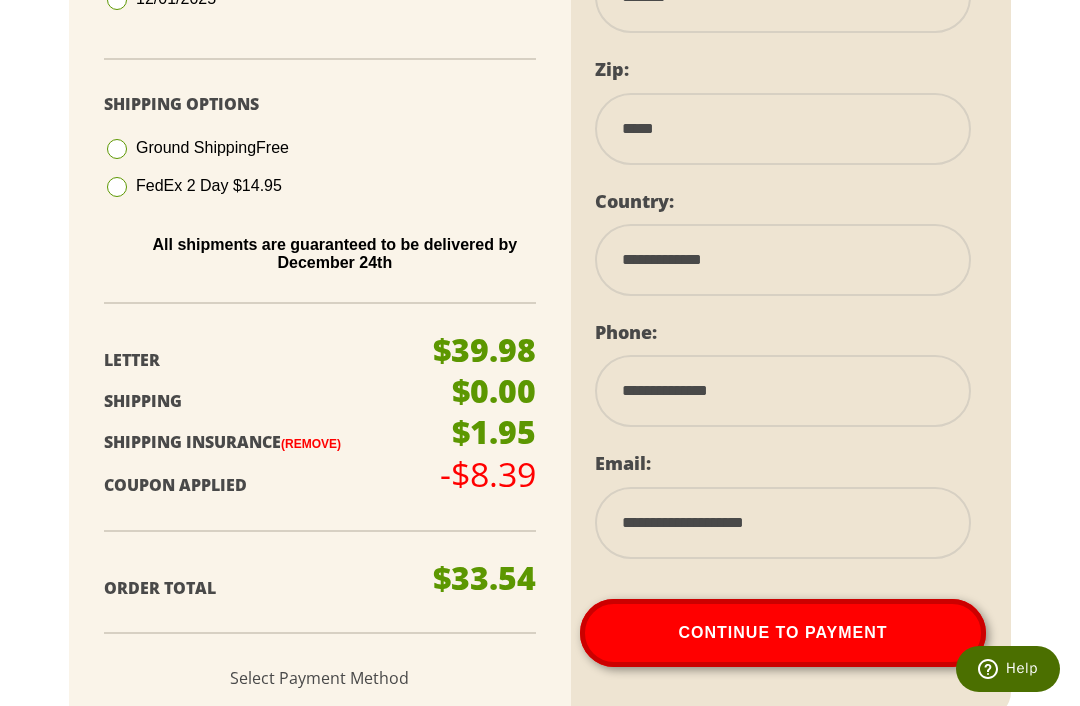 click on "Continue To Payment" at bounding box center (783, 633) 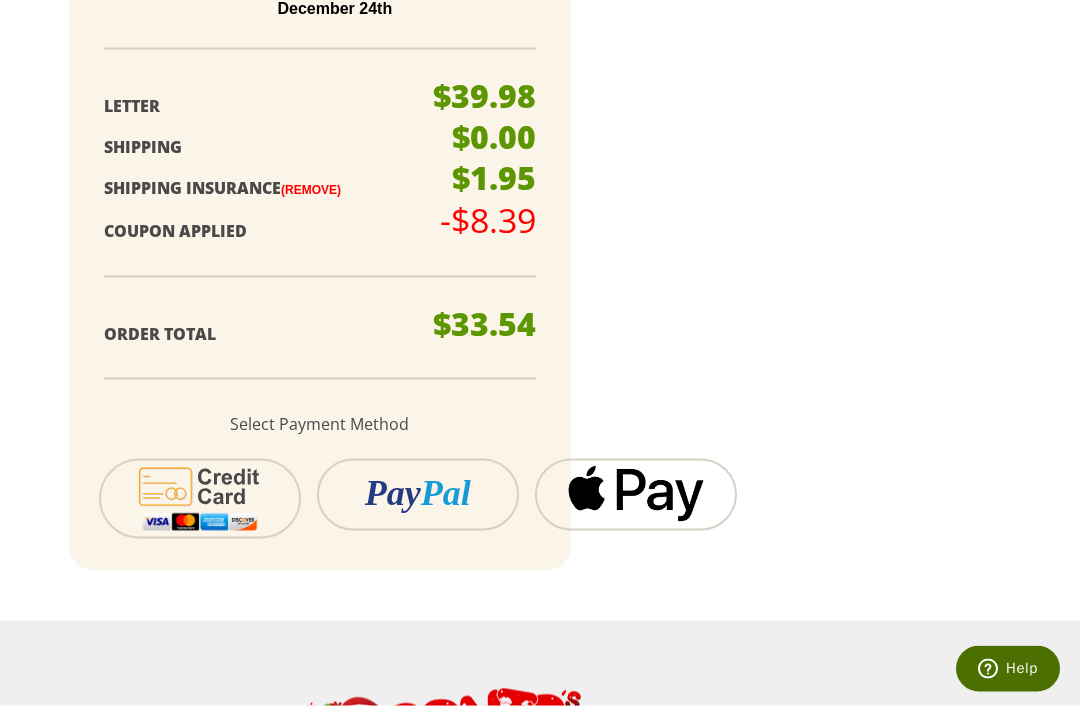 scroll, scrollTop: 1386, scrollLeft: 0, axis: vertical 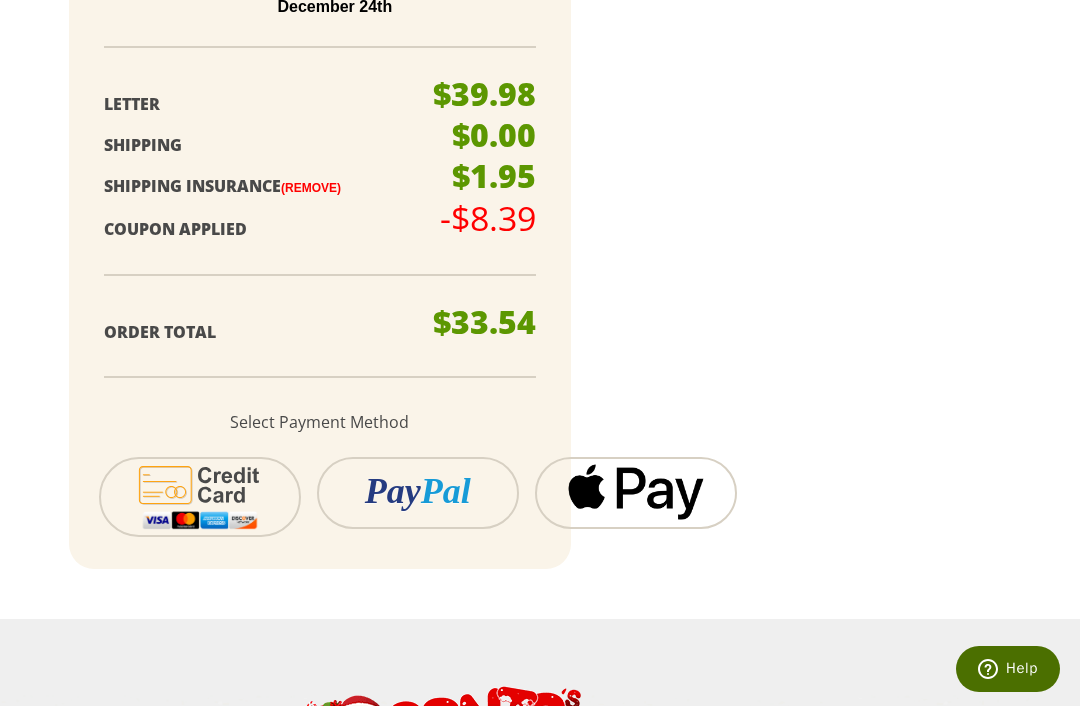 click at bounding box center (636, 491) 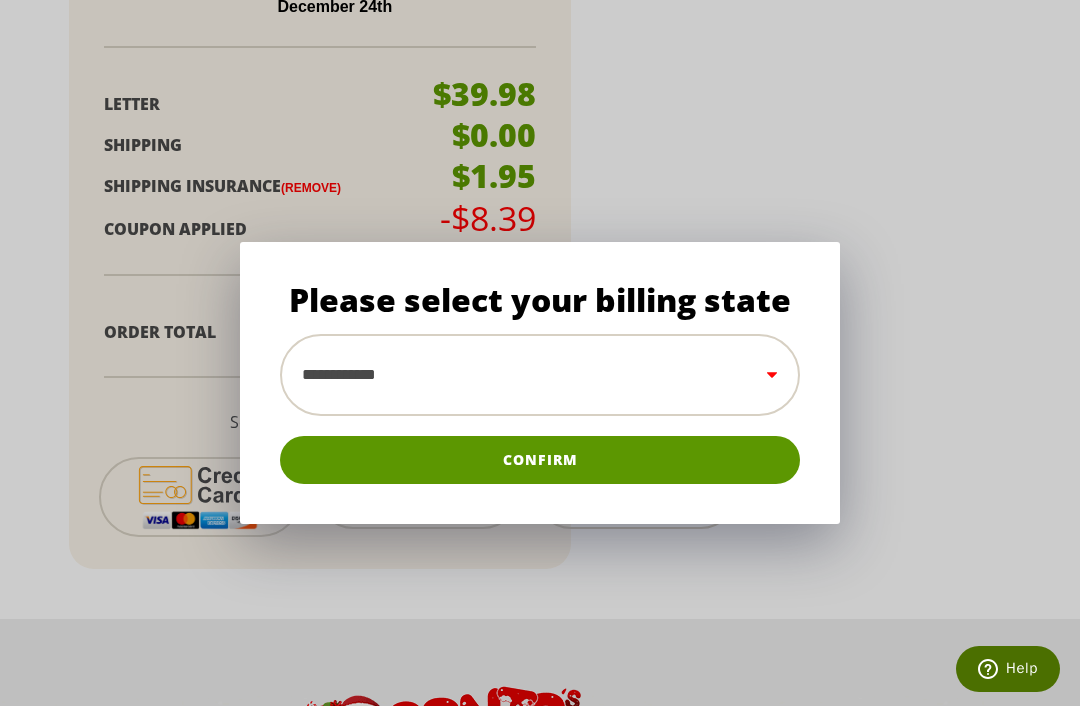 click on "**********" at bounding box center (540, 375) 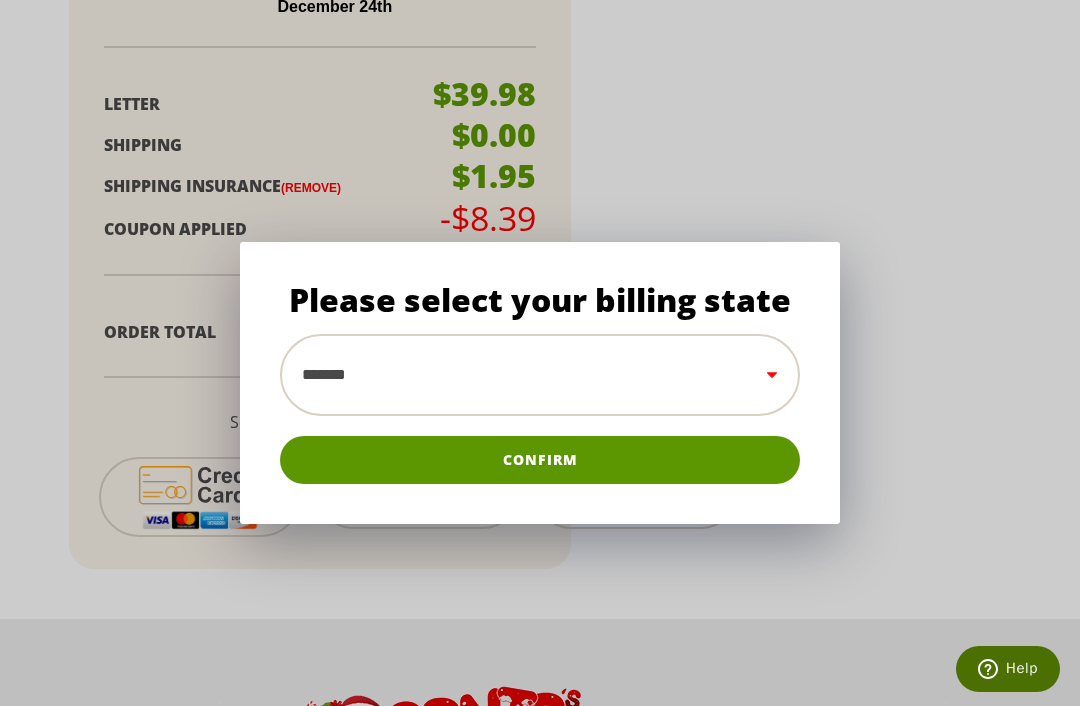 click on "Confirm" at bounding box center [540, 460] 